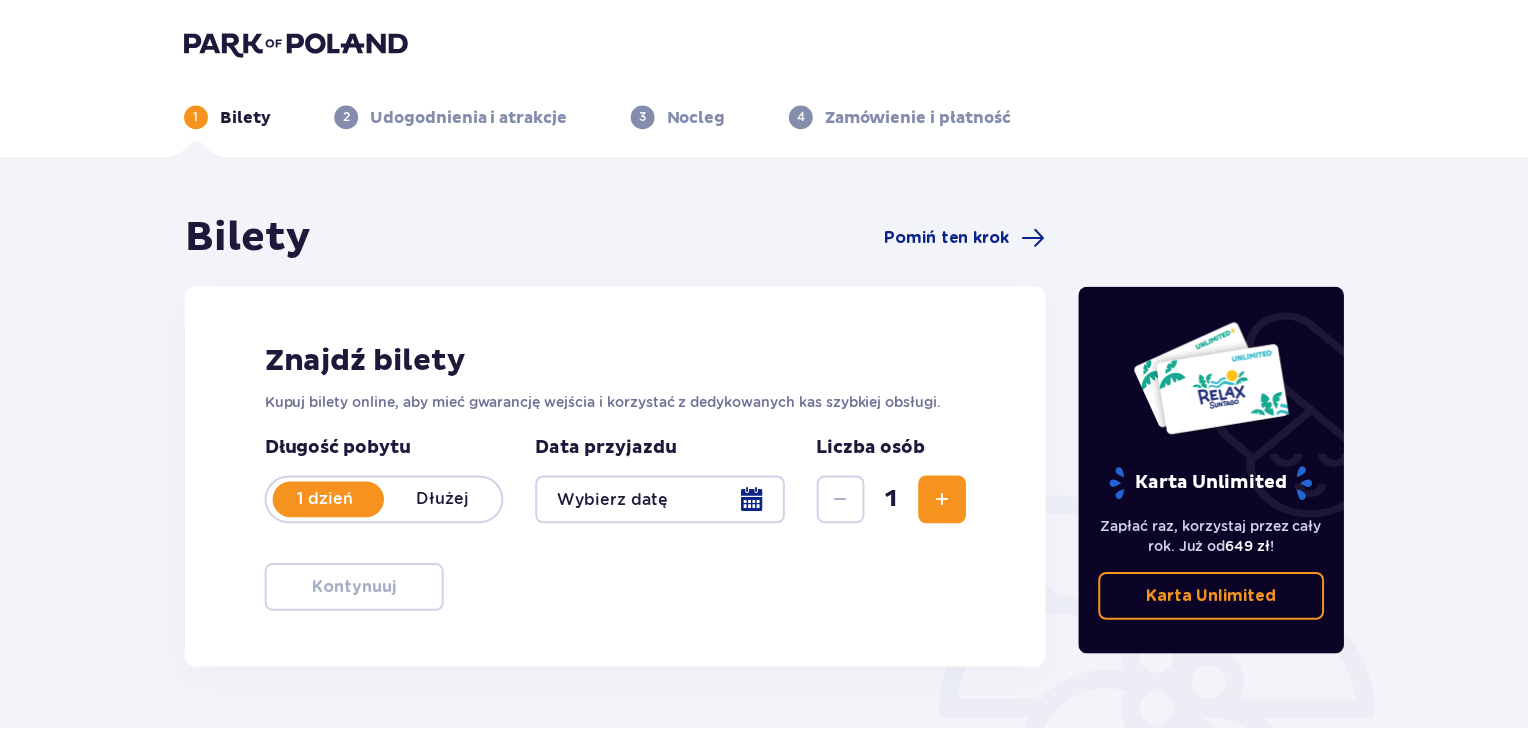 scroll, scrollTop: 0, scrollLeft: 0, axis: both 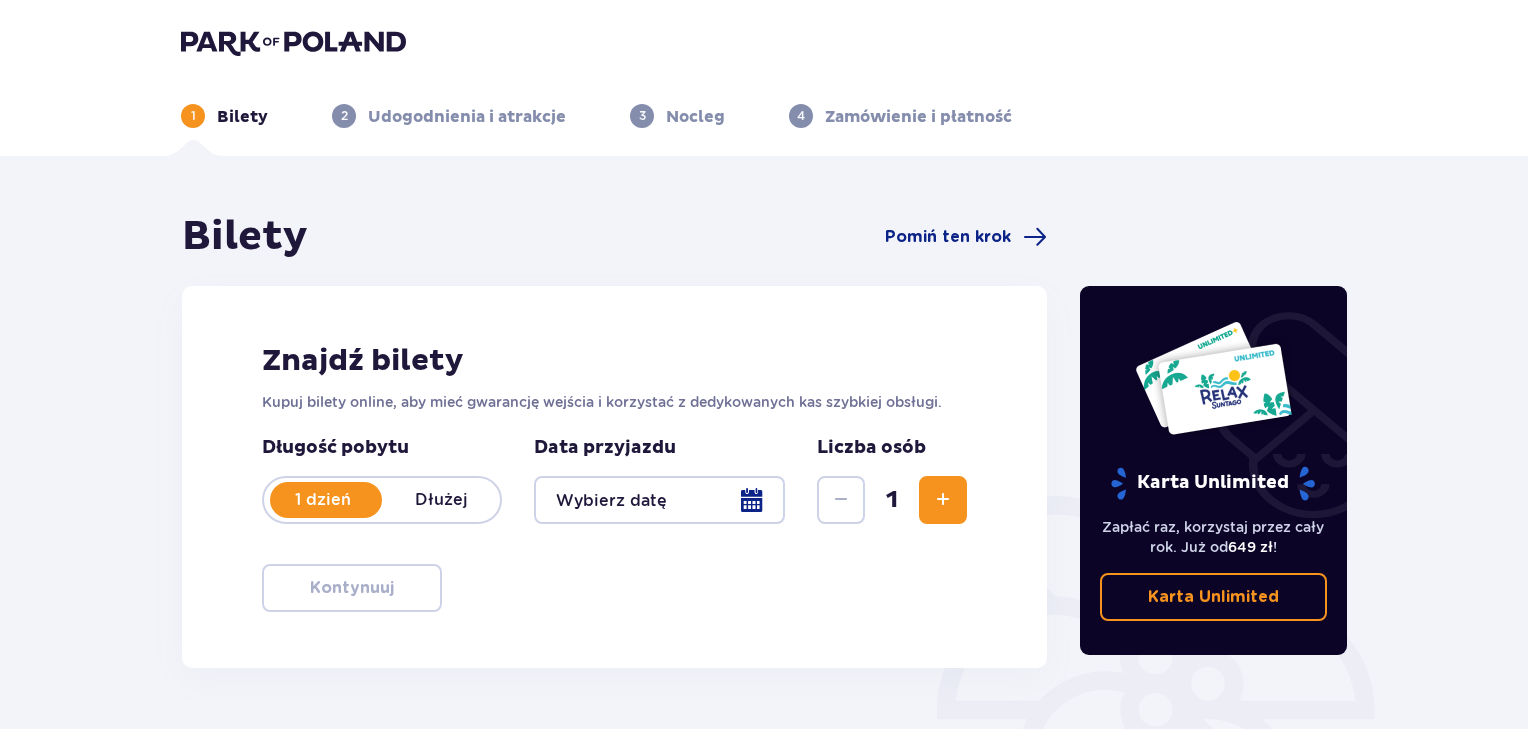 click on "Dłużej" at bounding box center [441, 500] 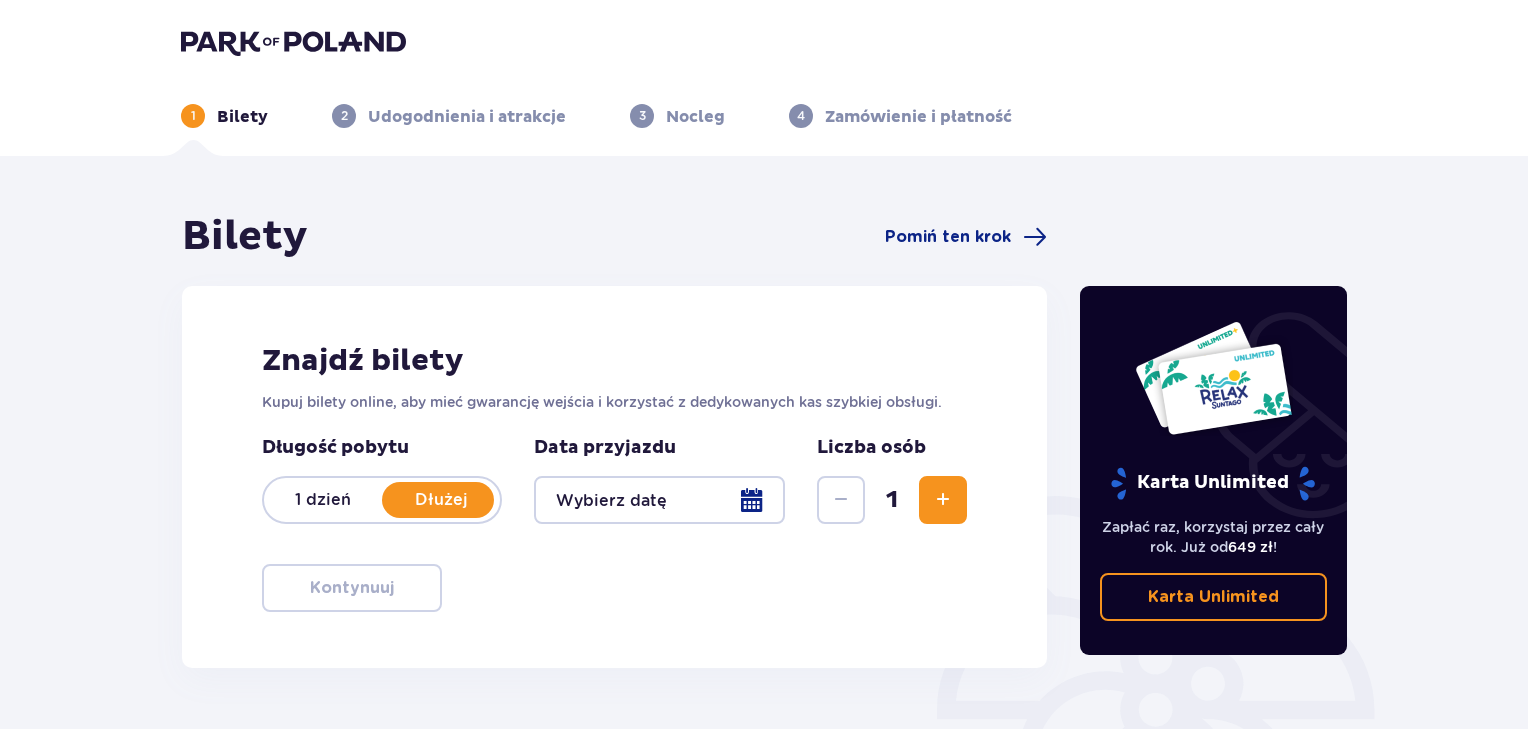 click at bounding box center (659, 500) 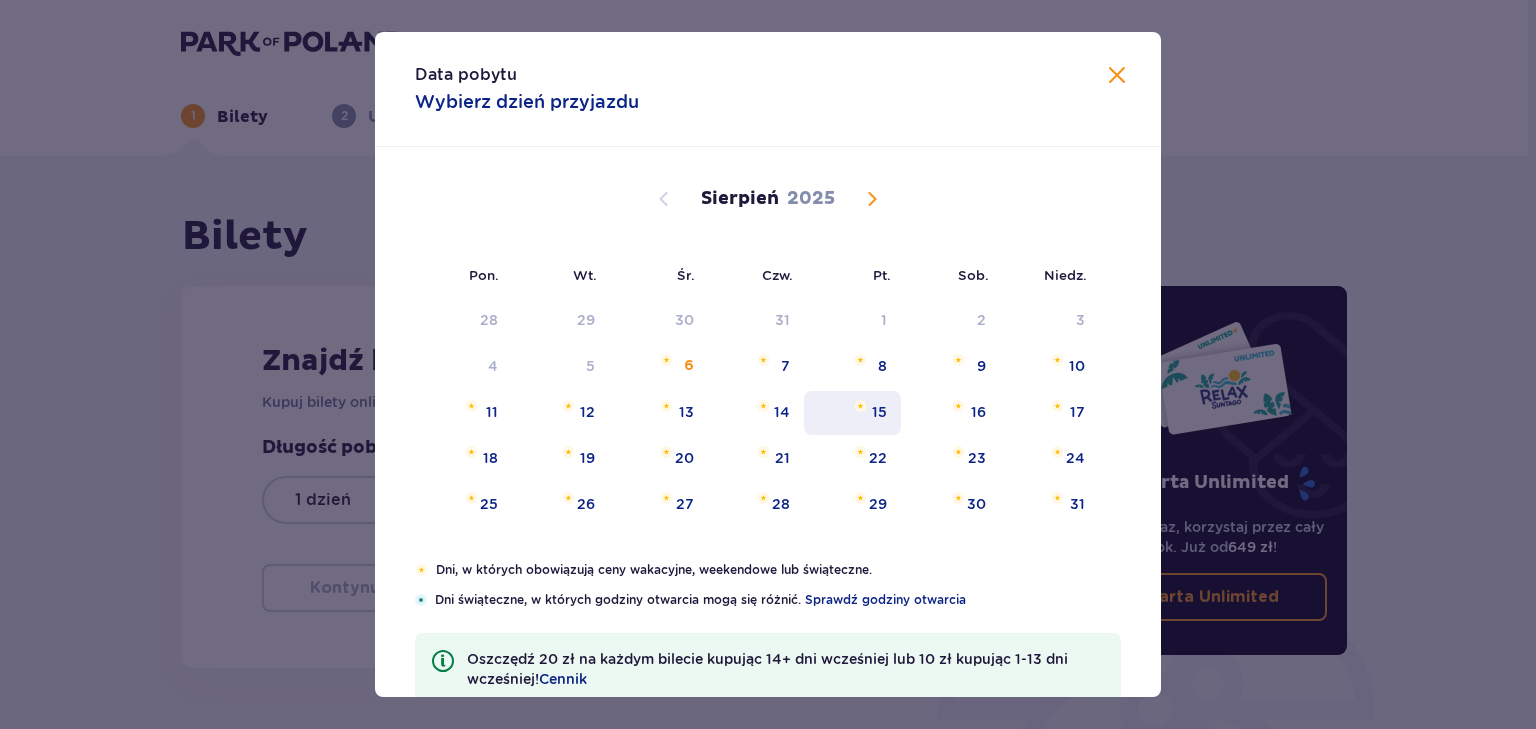click at bounding box center [860, 406] 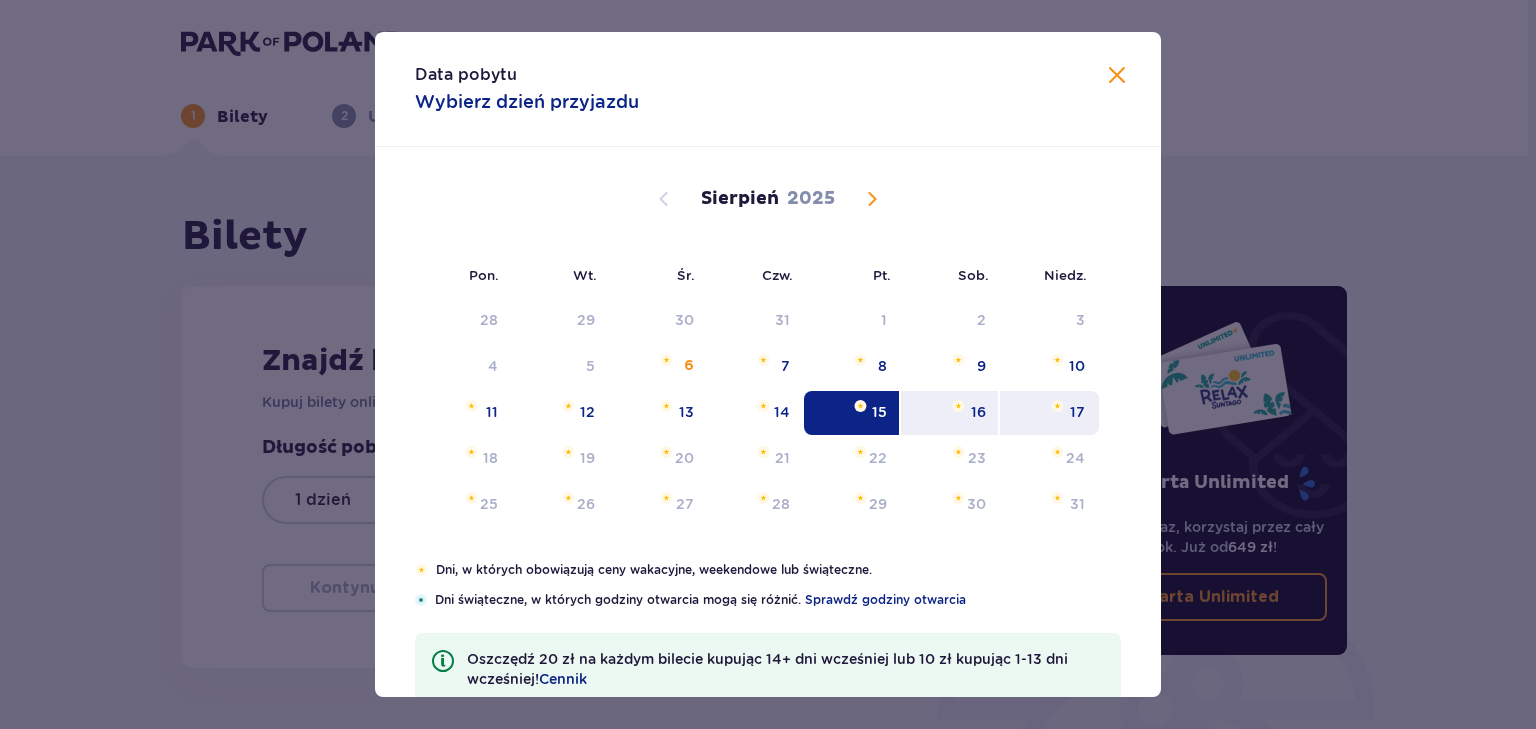 click at bounding box center [1057, 406] 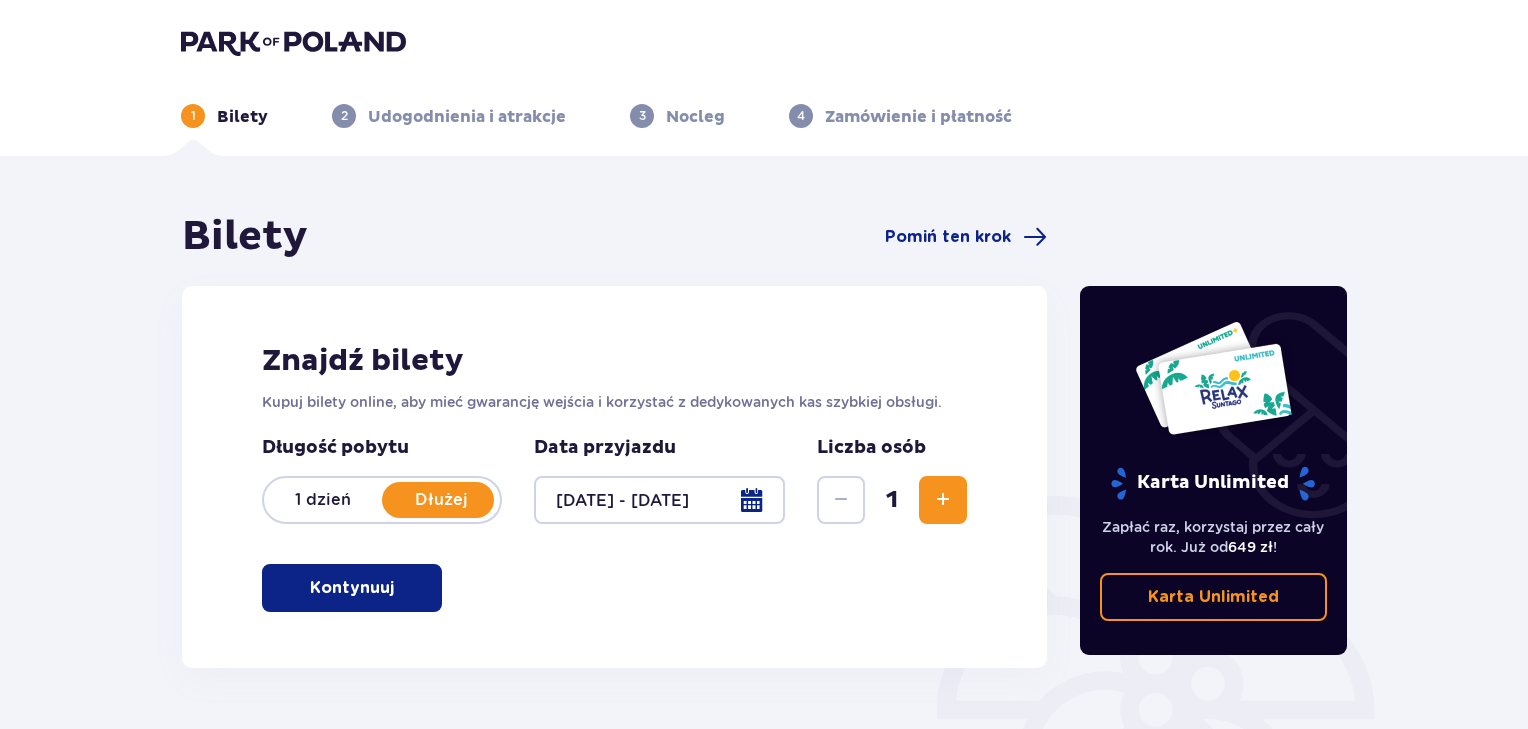 click at bounding box center (943, 500) 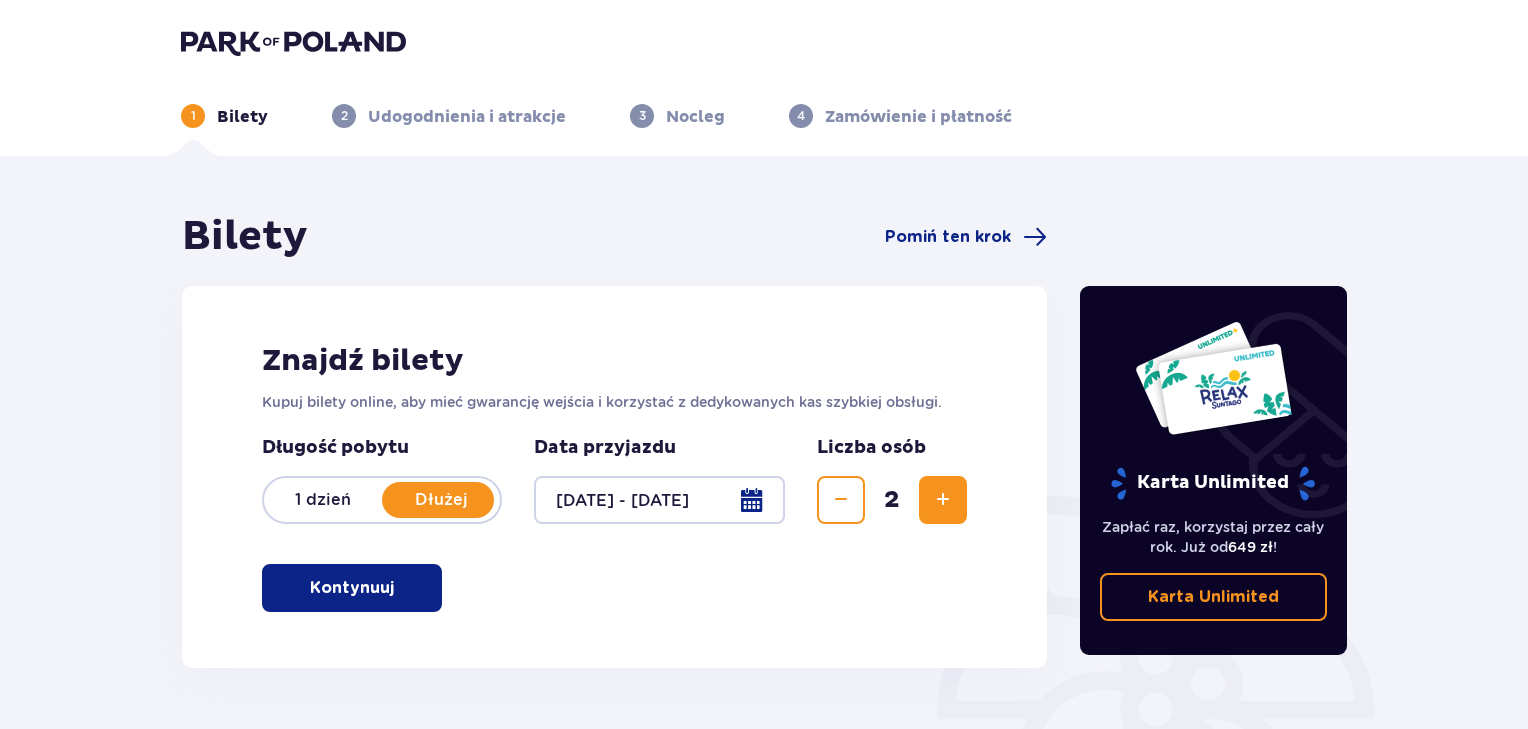 click at bounding box center (943, 500) 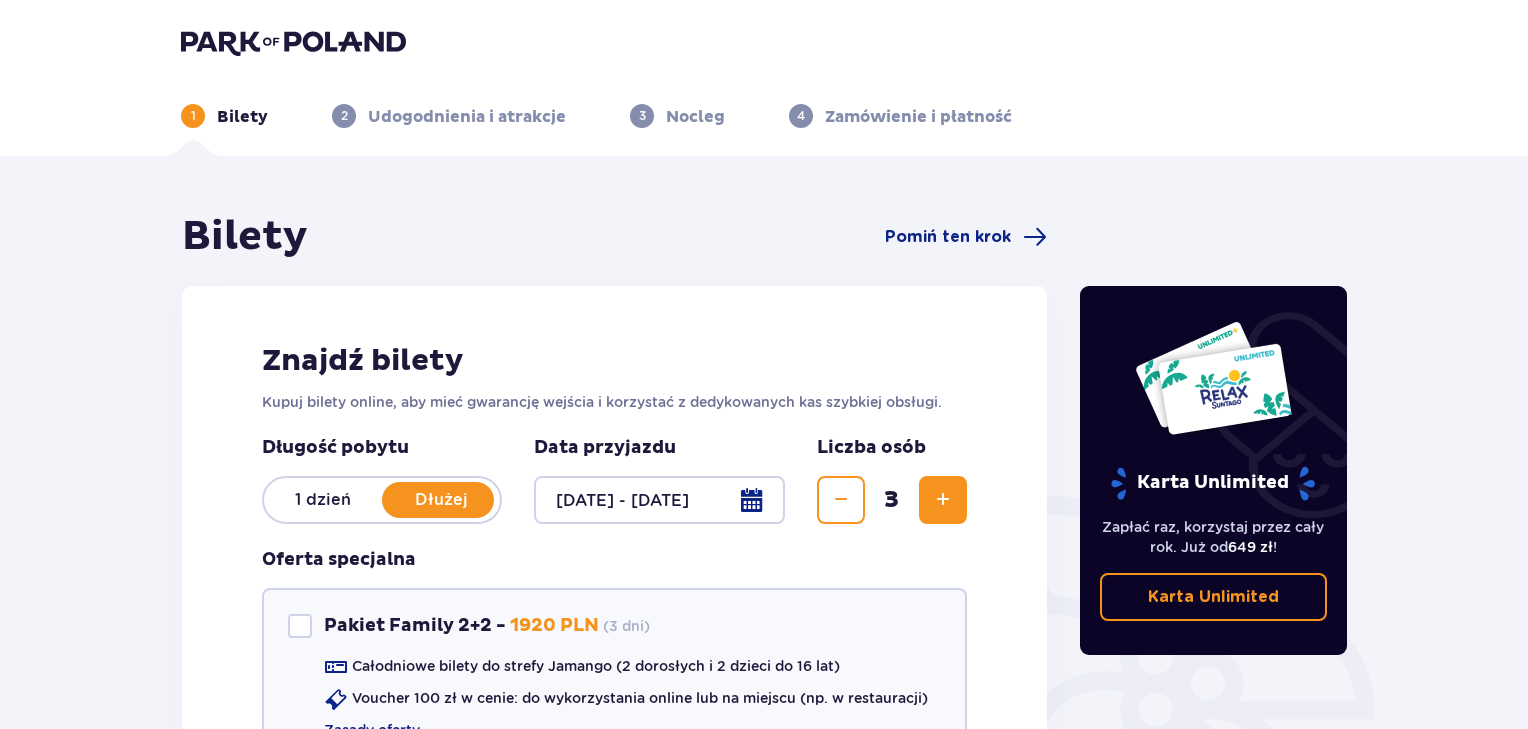 click at bounding box center (943, 500) 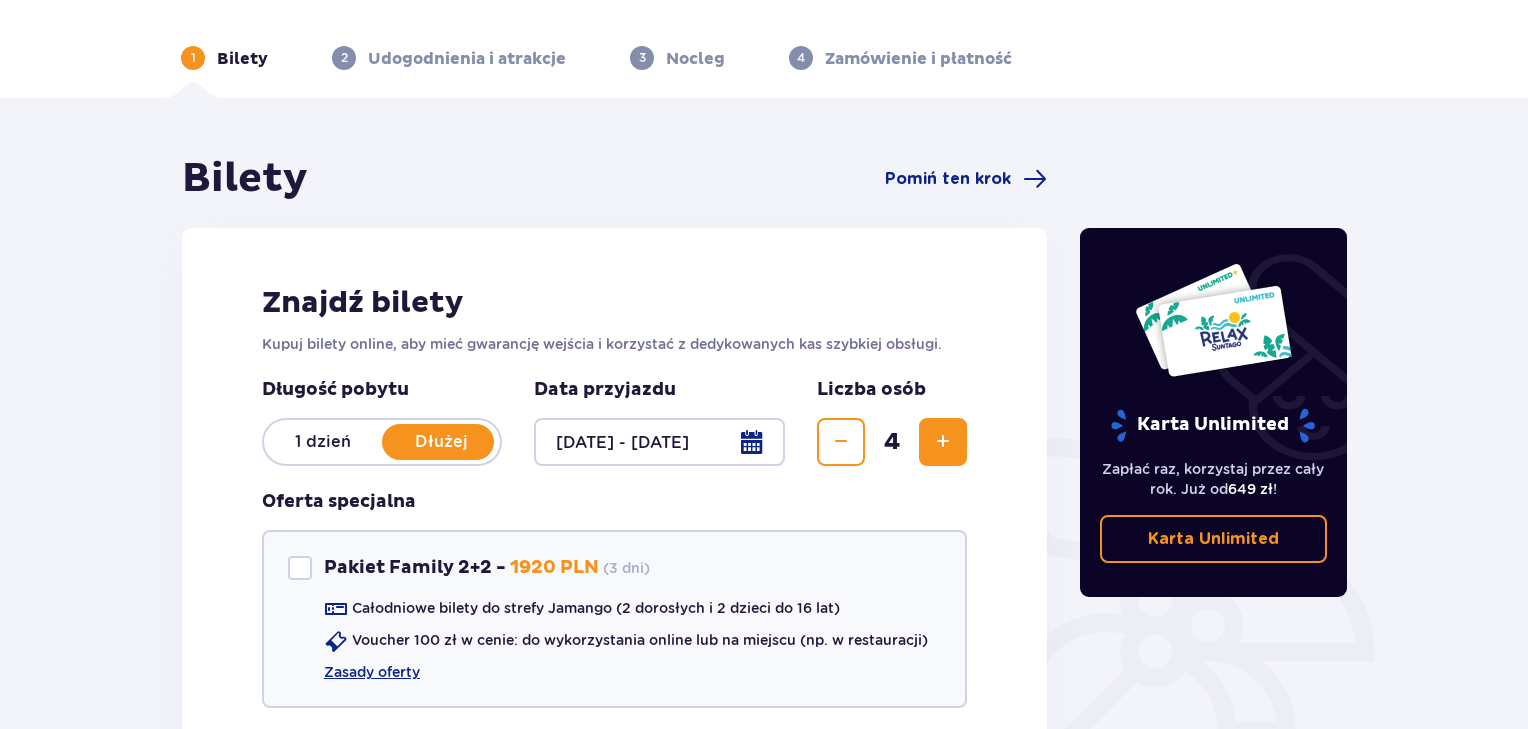 scroll, scrollTop: 0, scrollLeft: 0, axis: both 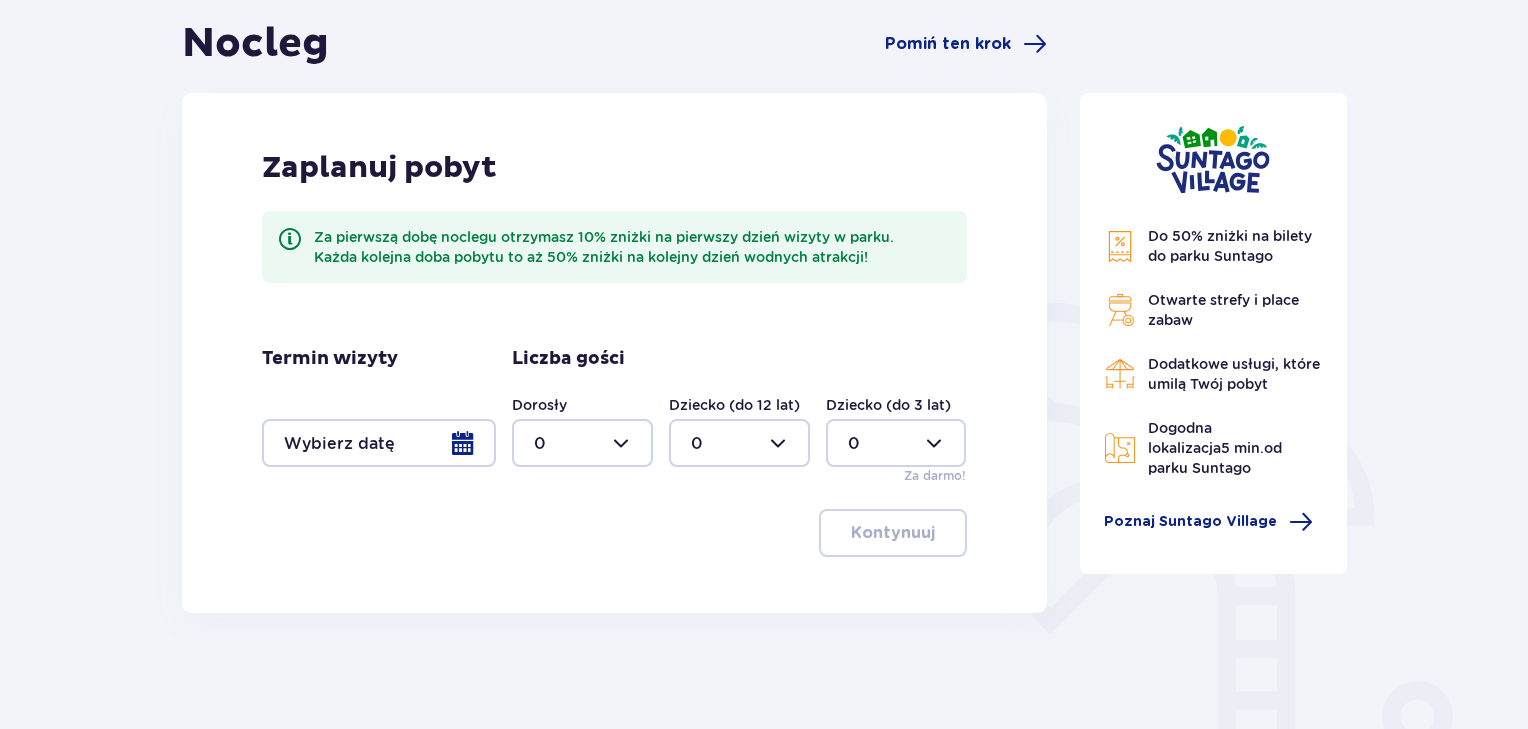 click at bounding box center [379, 443] 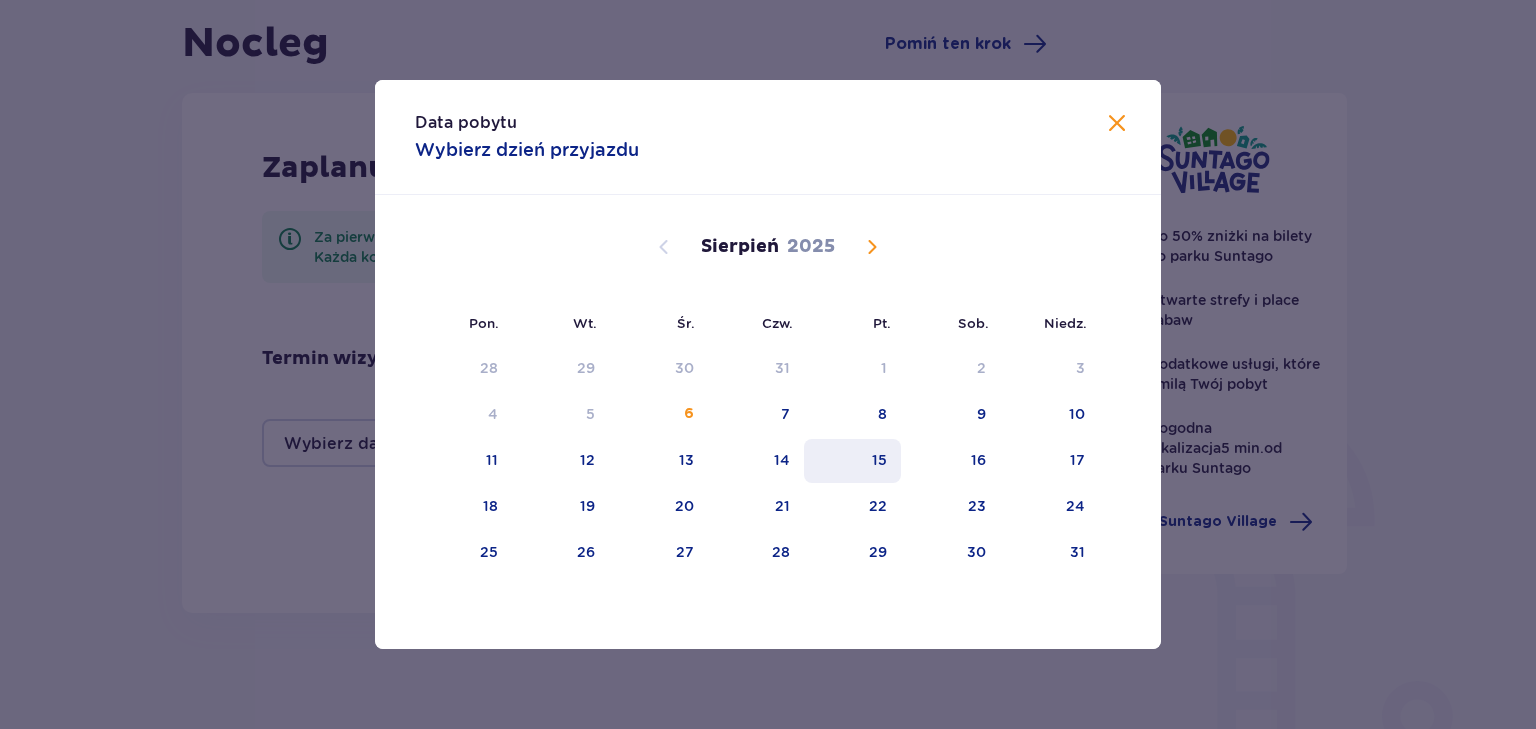 click on "15" at bounding box center (852, 461) 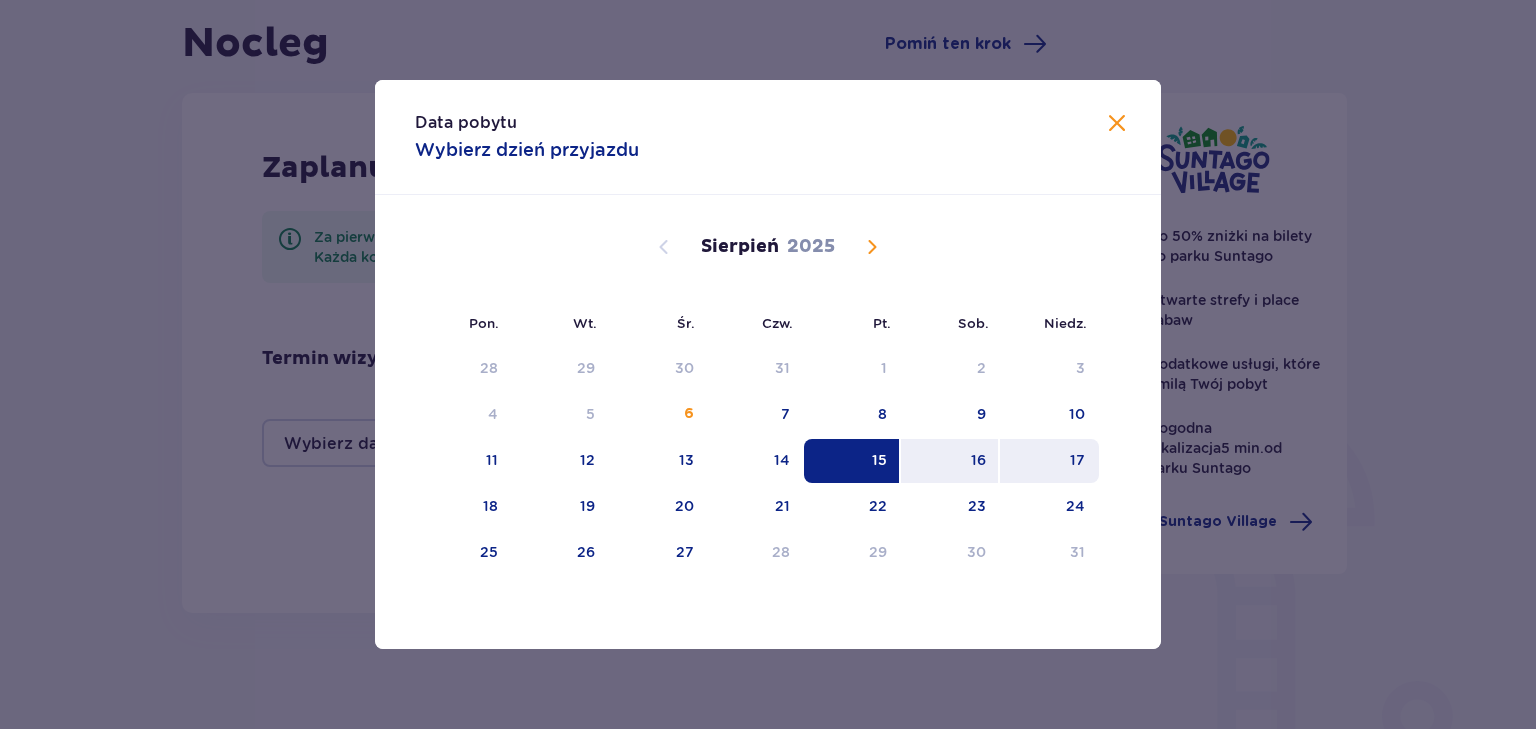 click on "17" at bounding box center [1077, 460] 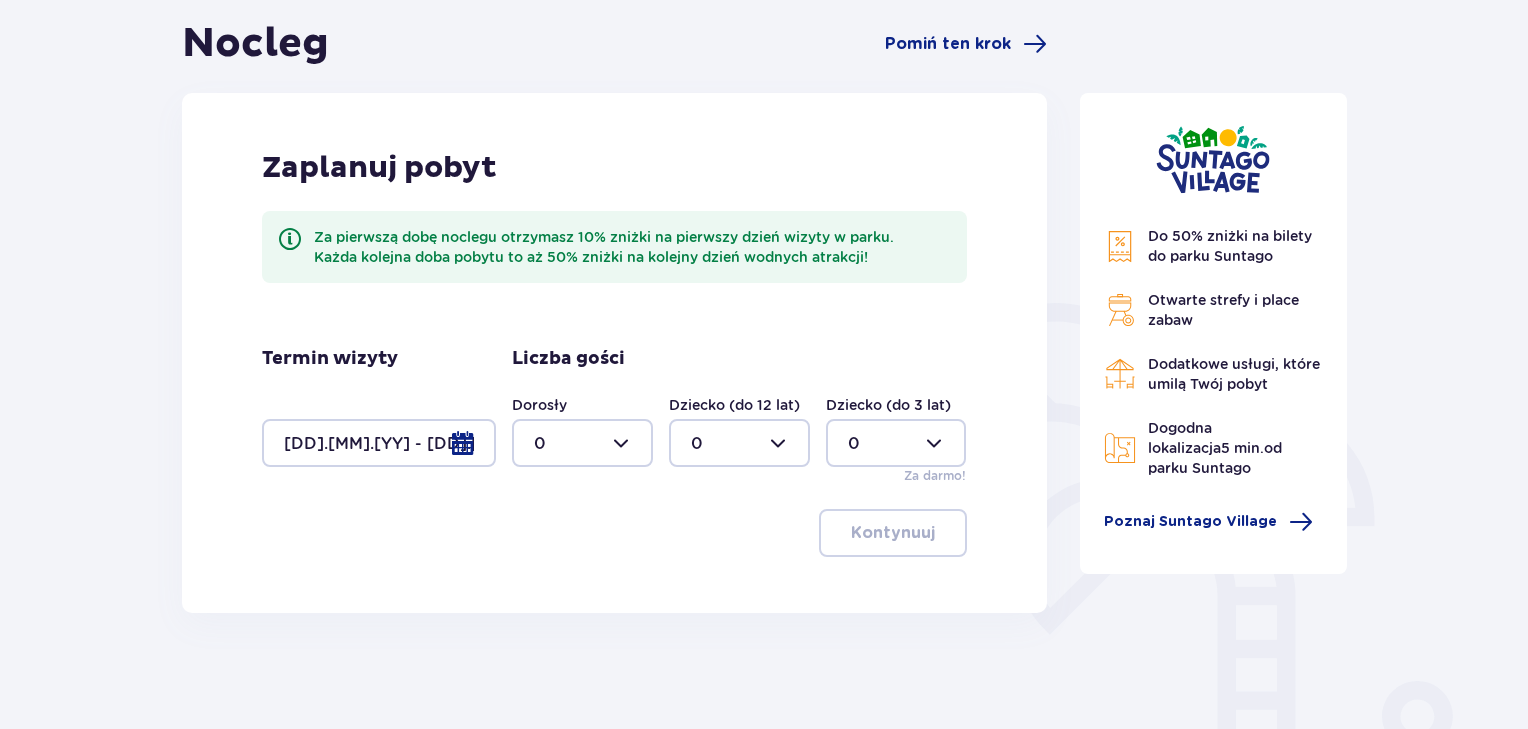 click at bounding box center [582, 443] 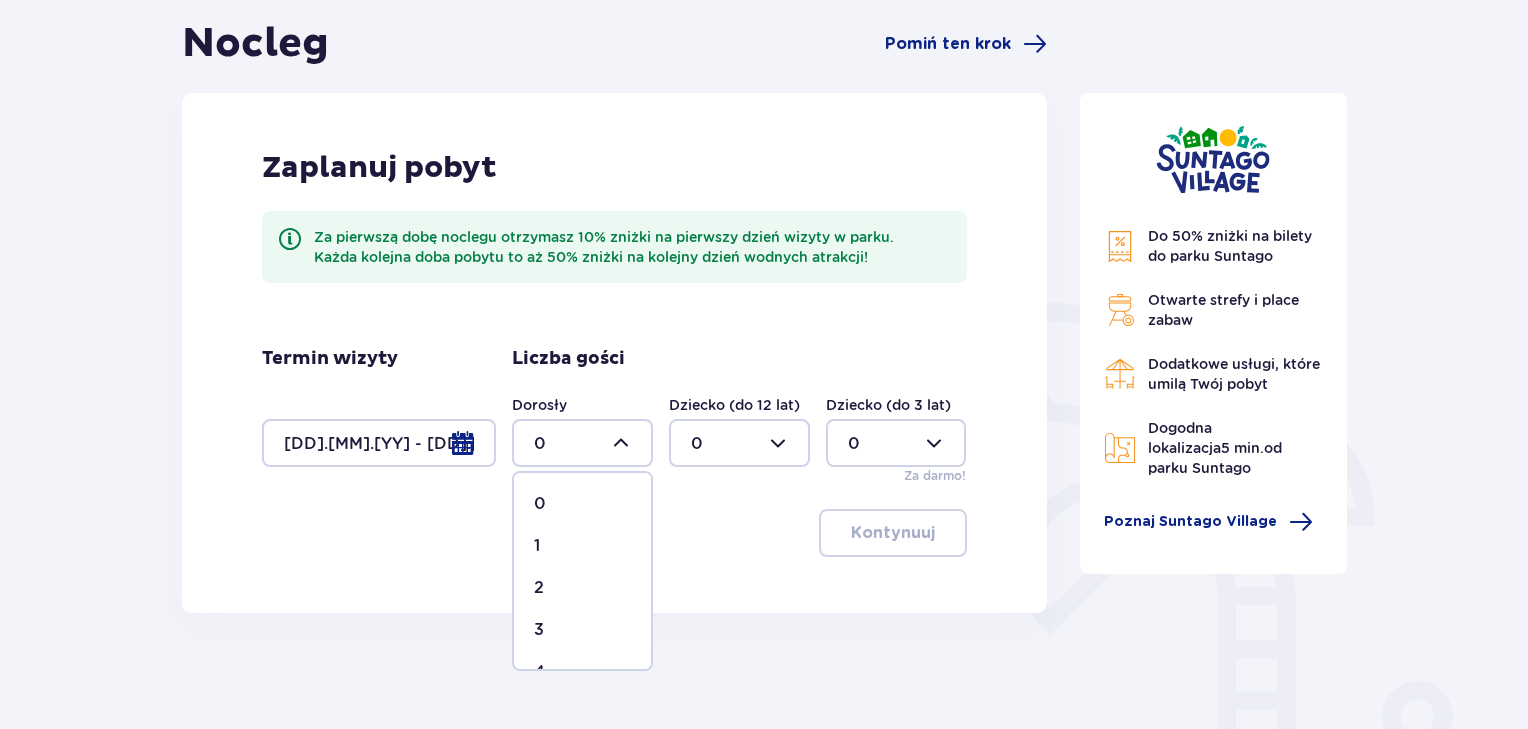 click on "2" at bounding box center (582, 588) 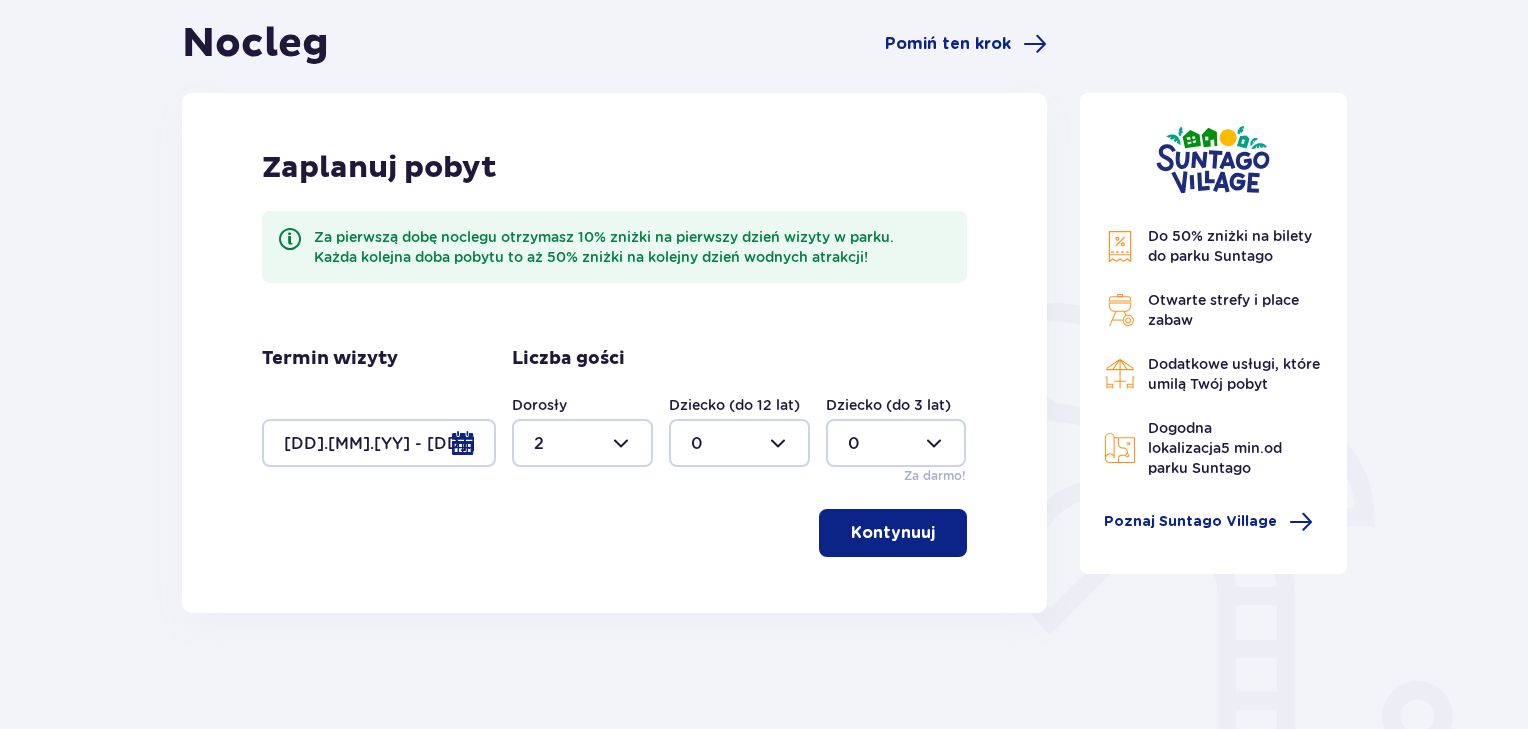 click at bounding box center (739, 443) 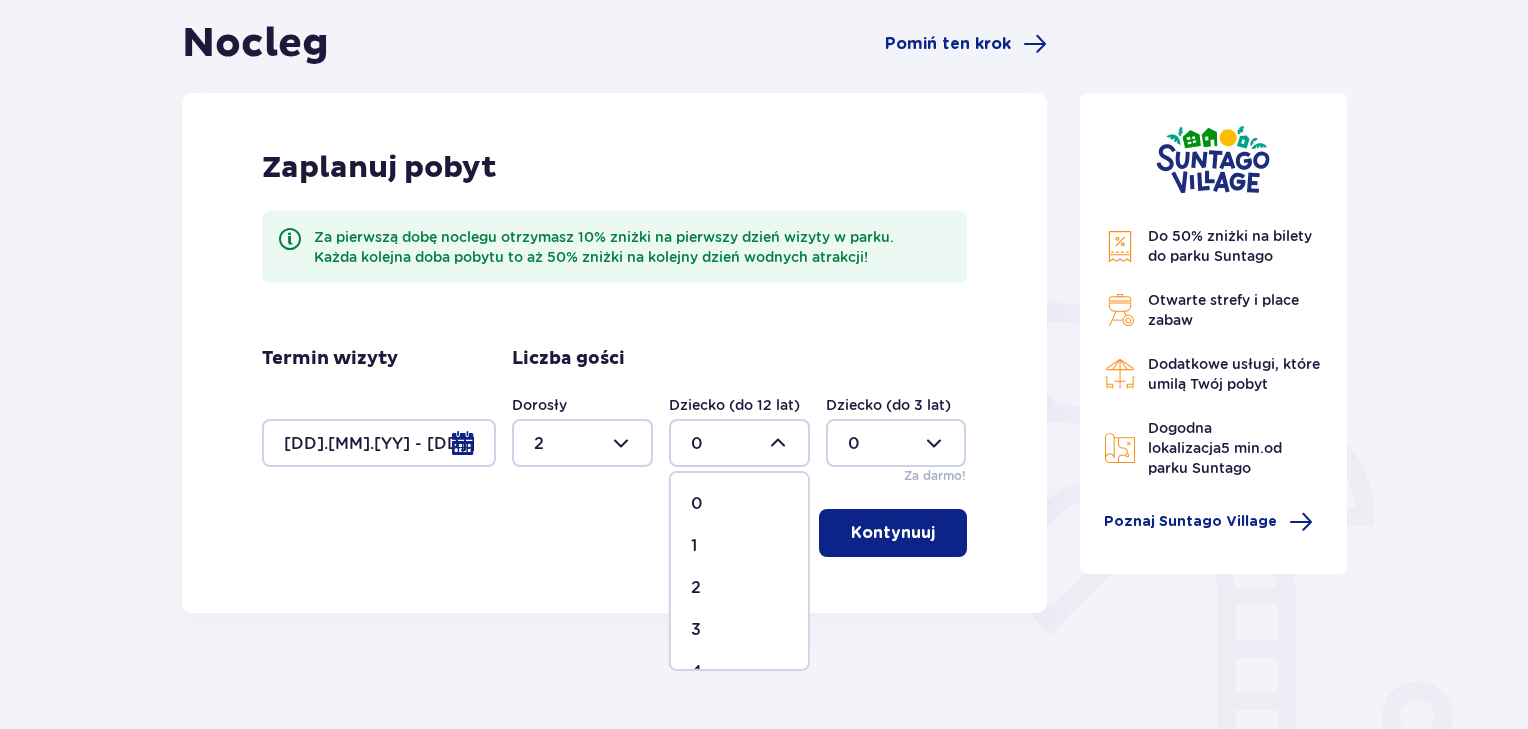 click on "2" at bounding box center [739, 588] 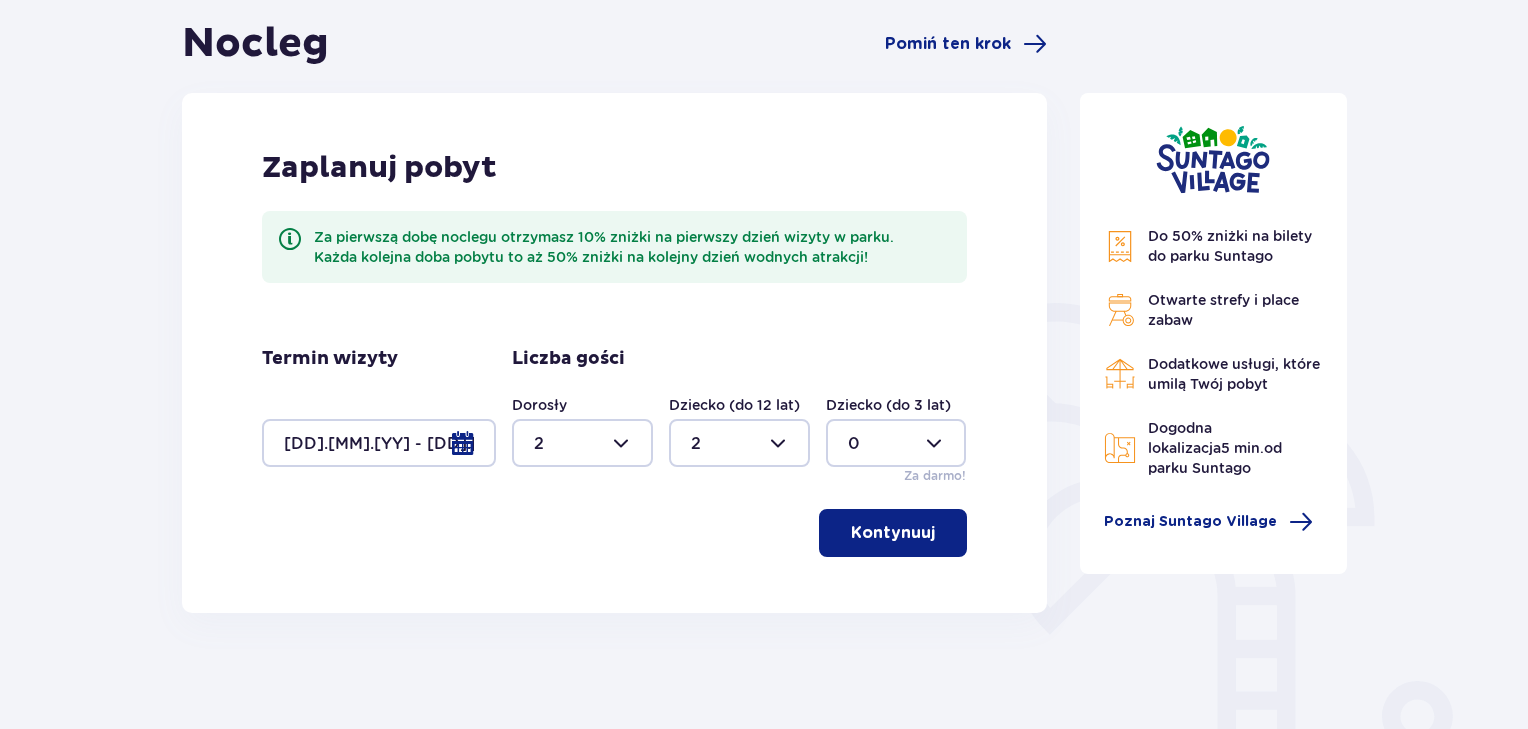 click at bounding box center [739, 443] 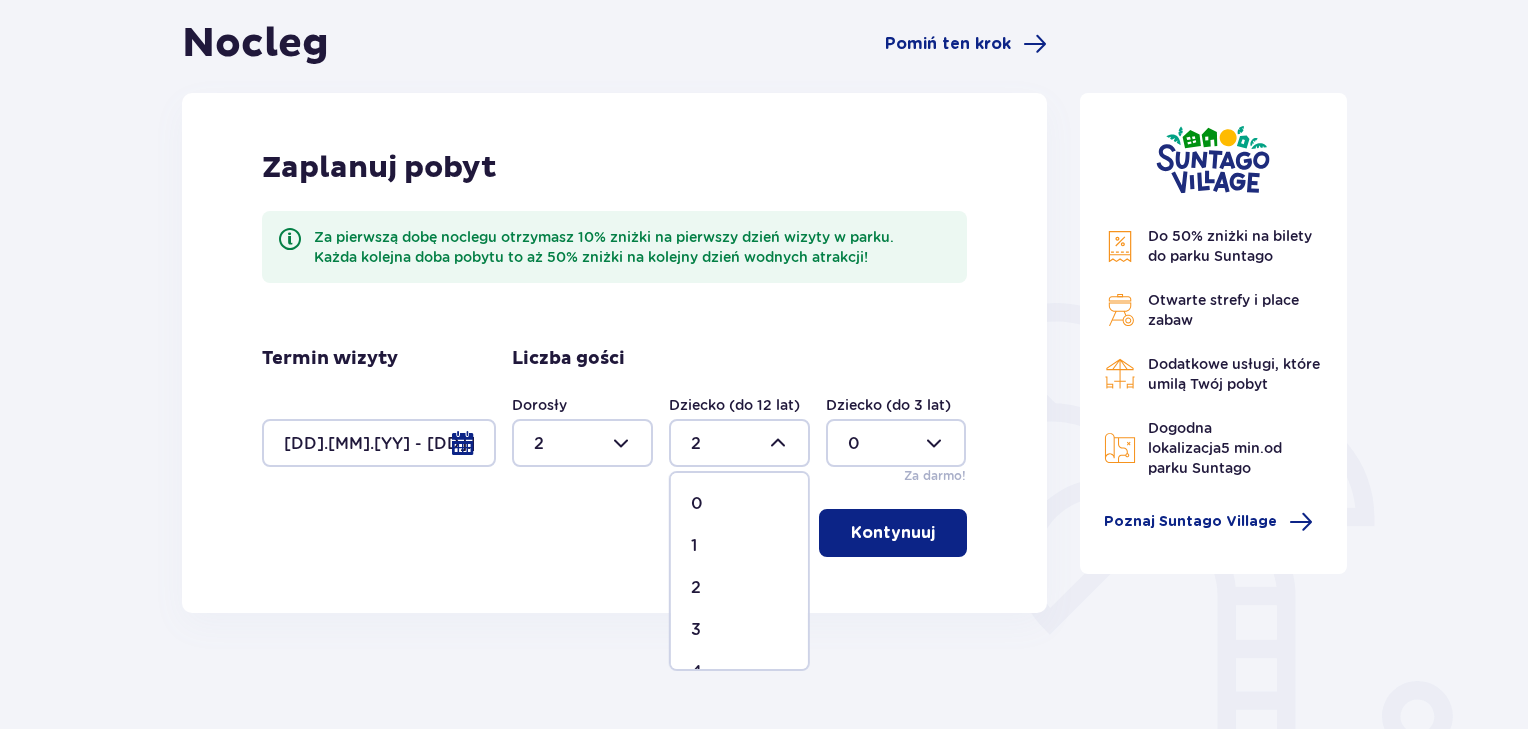 click on "1" at bounding box center [739, 546] 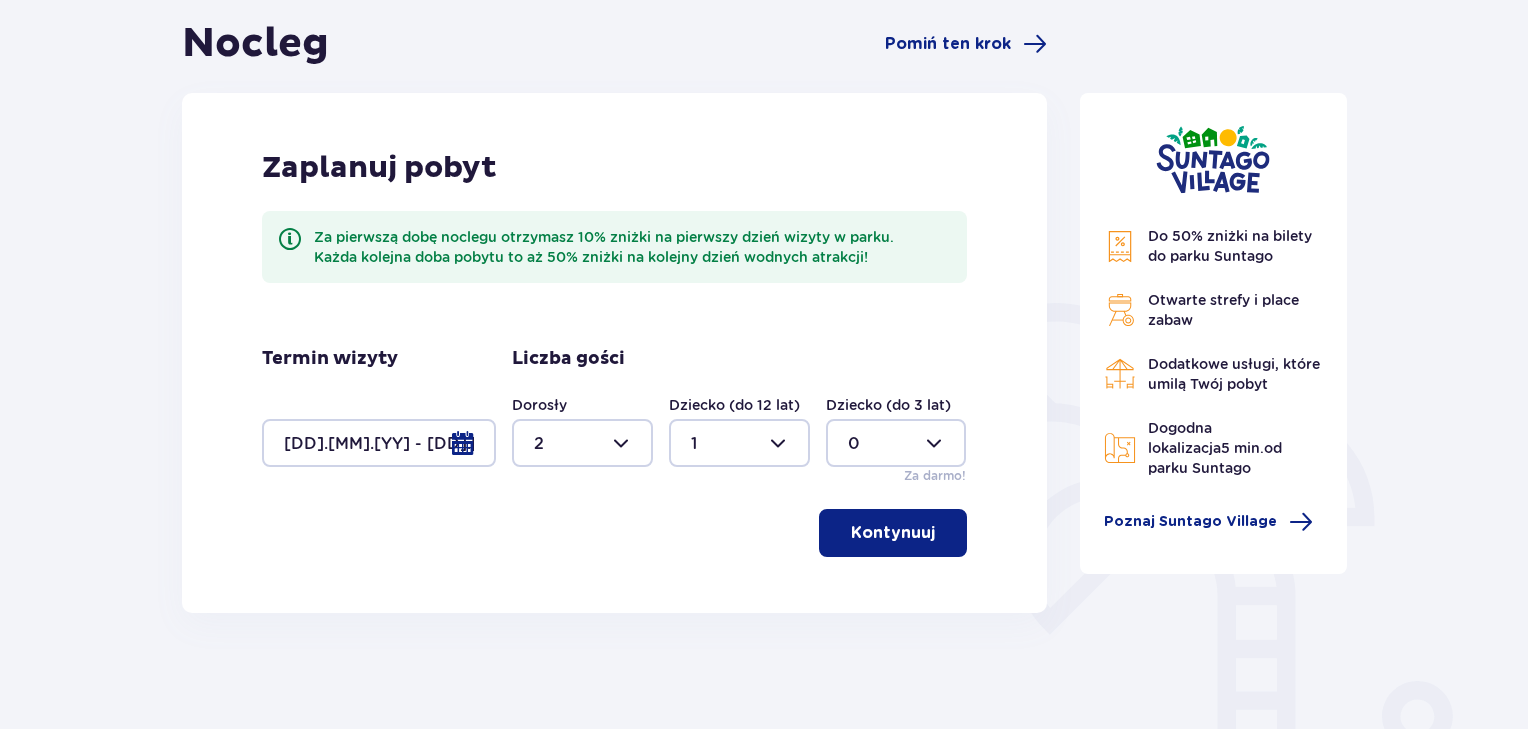 click at bounding box center [896, 443] 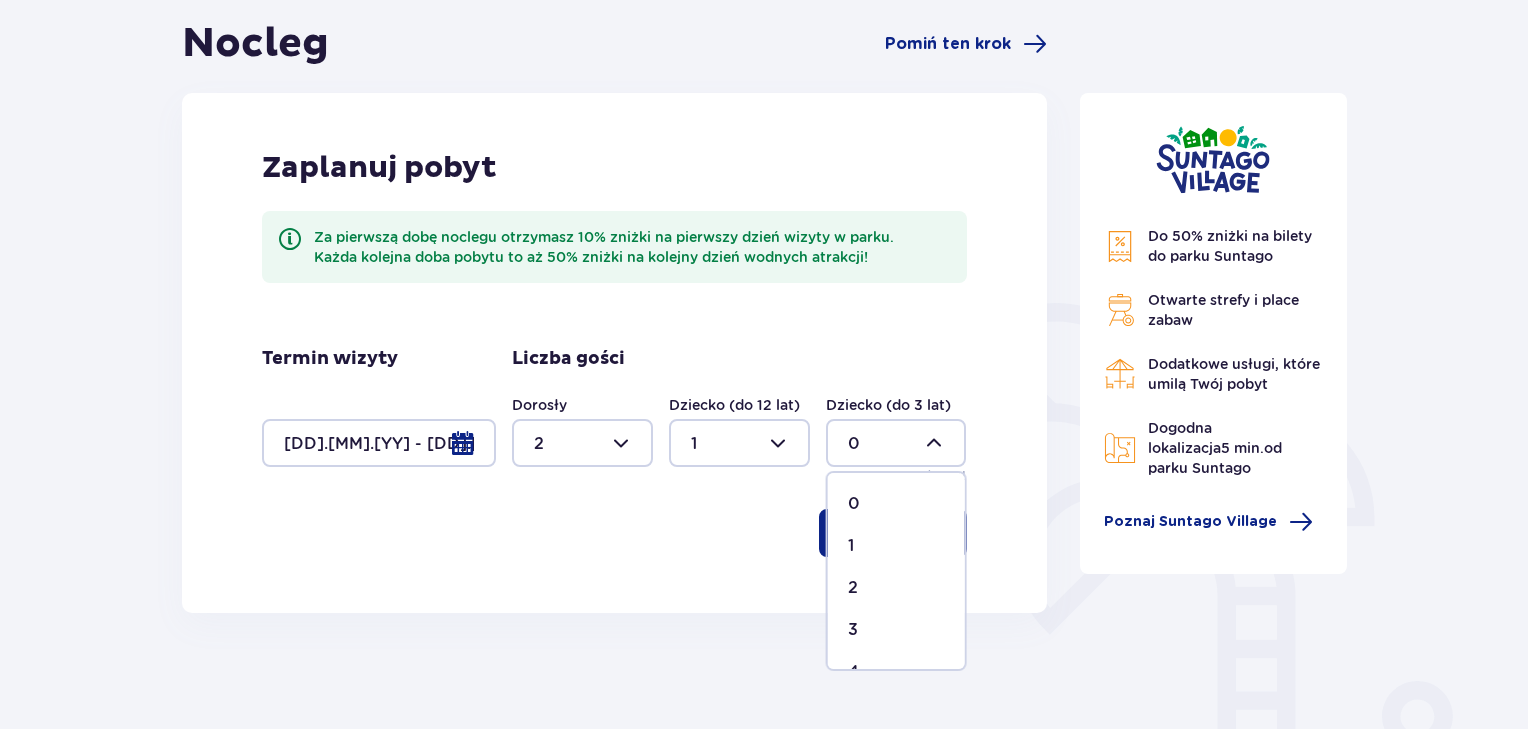 click on "1" at bounding box center [851, 546] 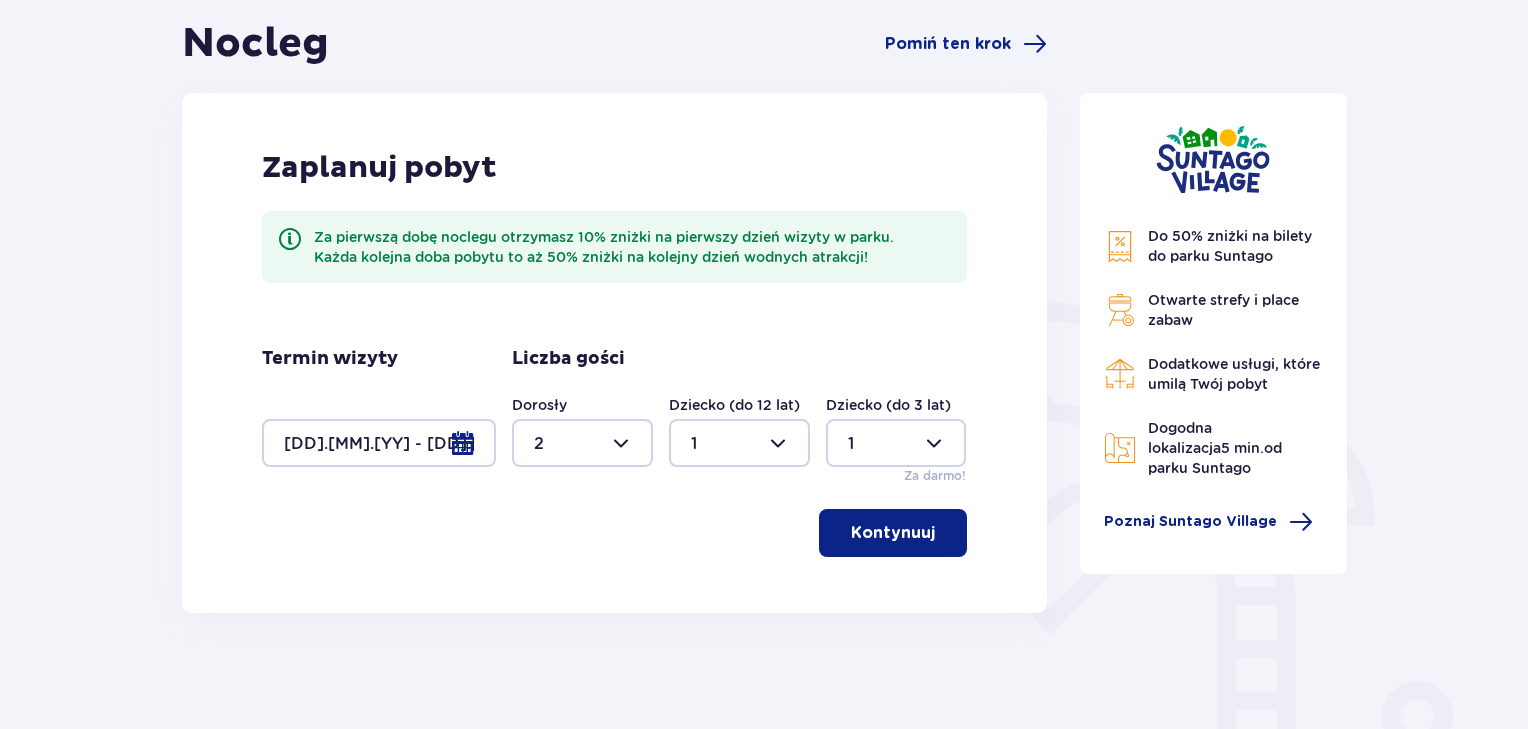 click on "Kontynuuj" at bounding box center [614, 533] 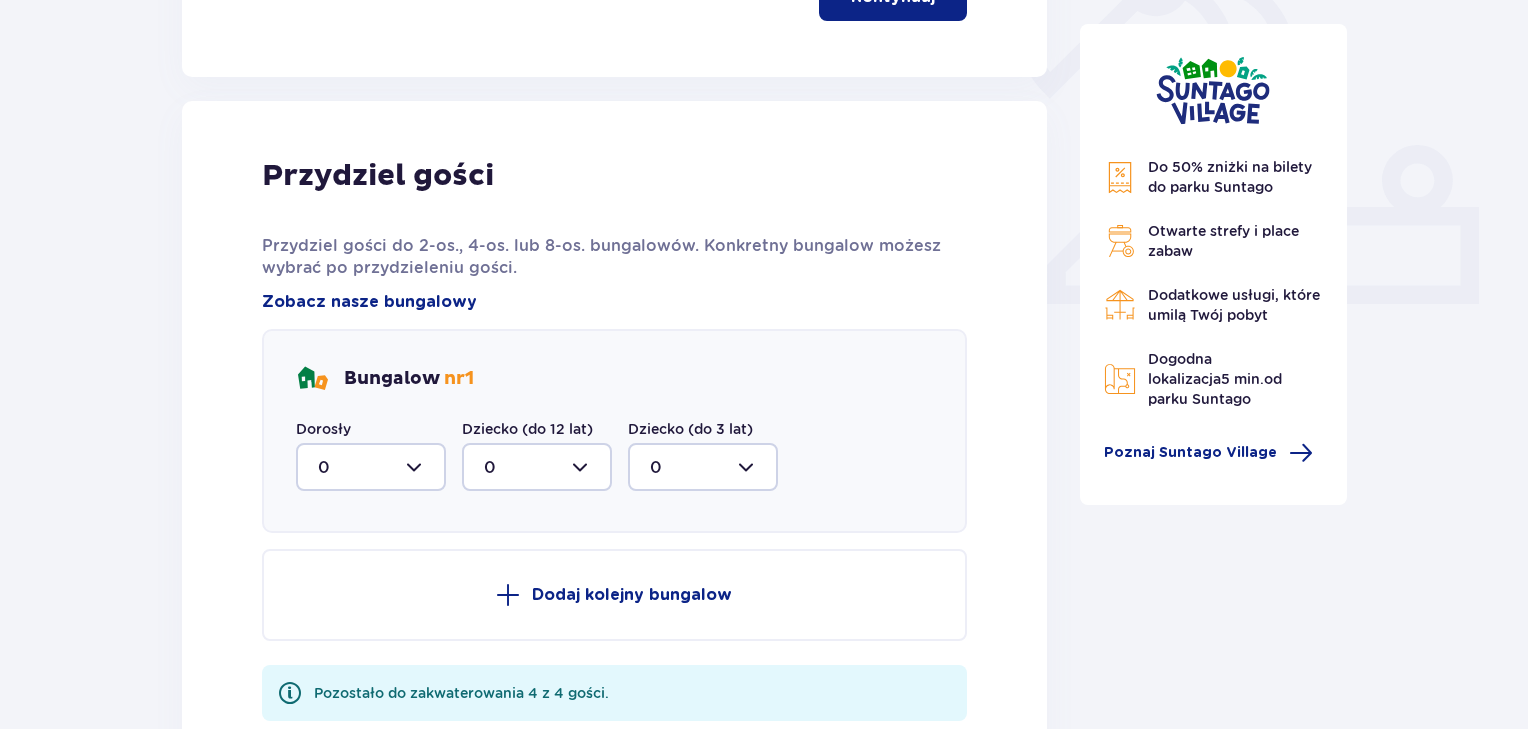 scroll, scrollTop: 806, scrollLeft: 0, axis: vertical 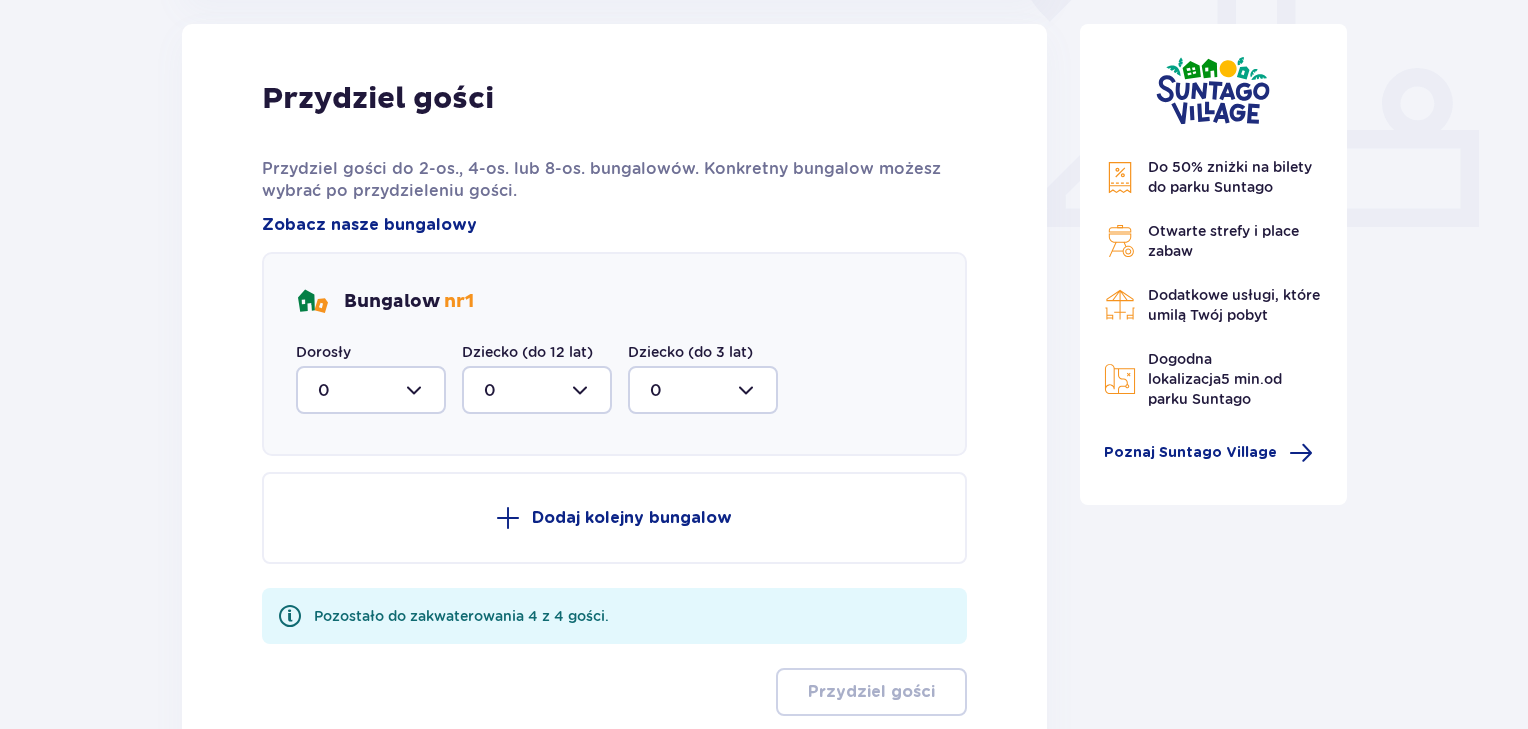 click at bounding box center [371, 390] 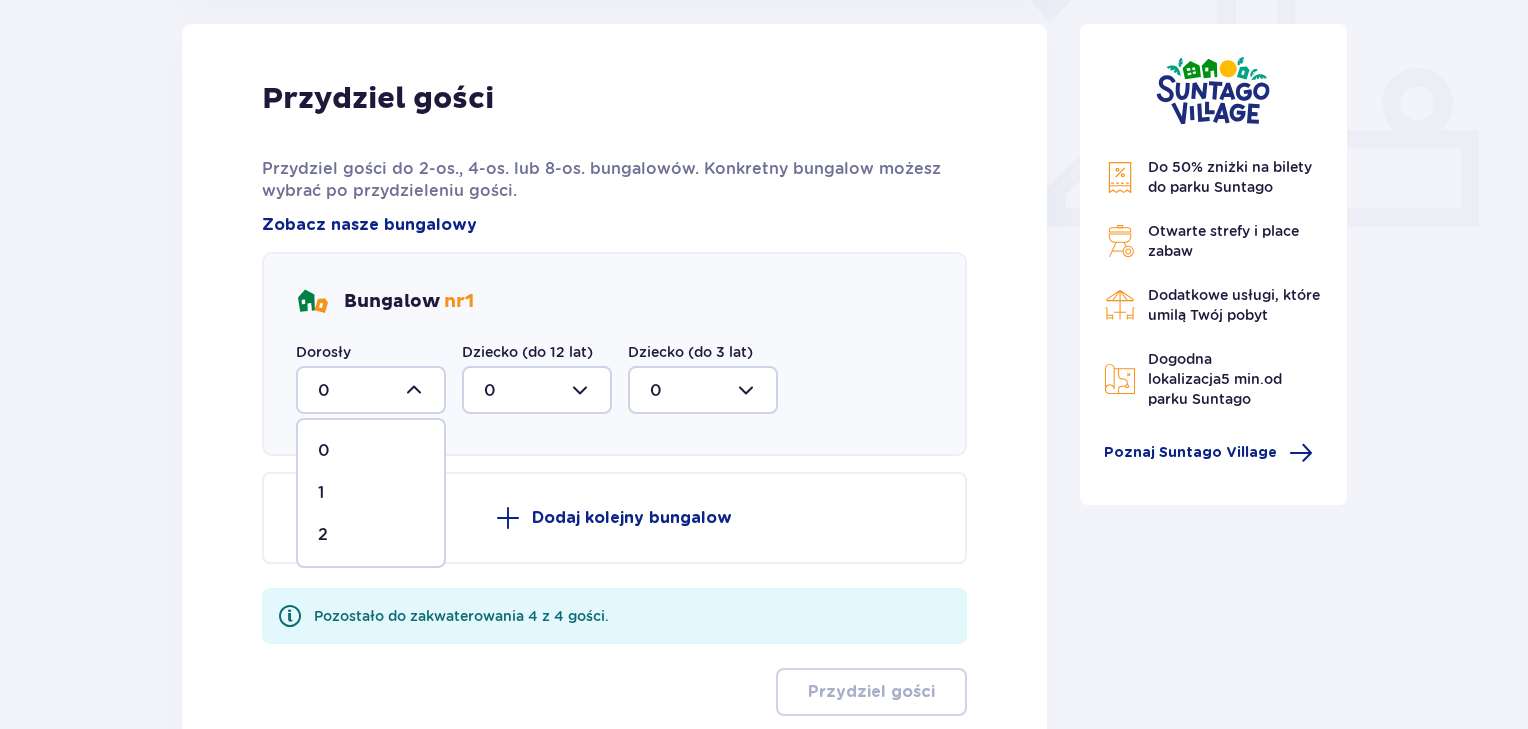 click on "1" at bounding box center (371, 493) 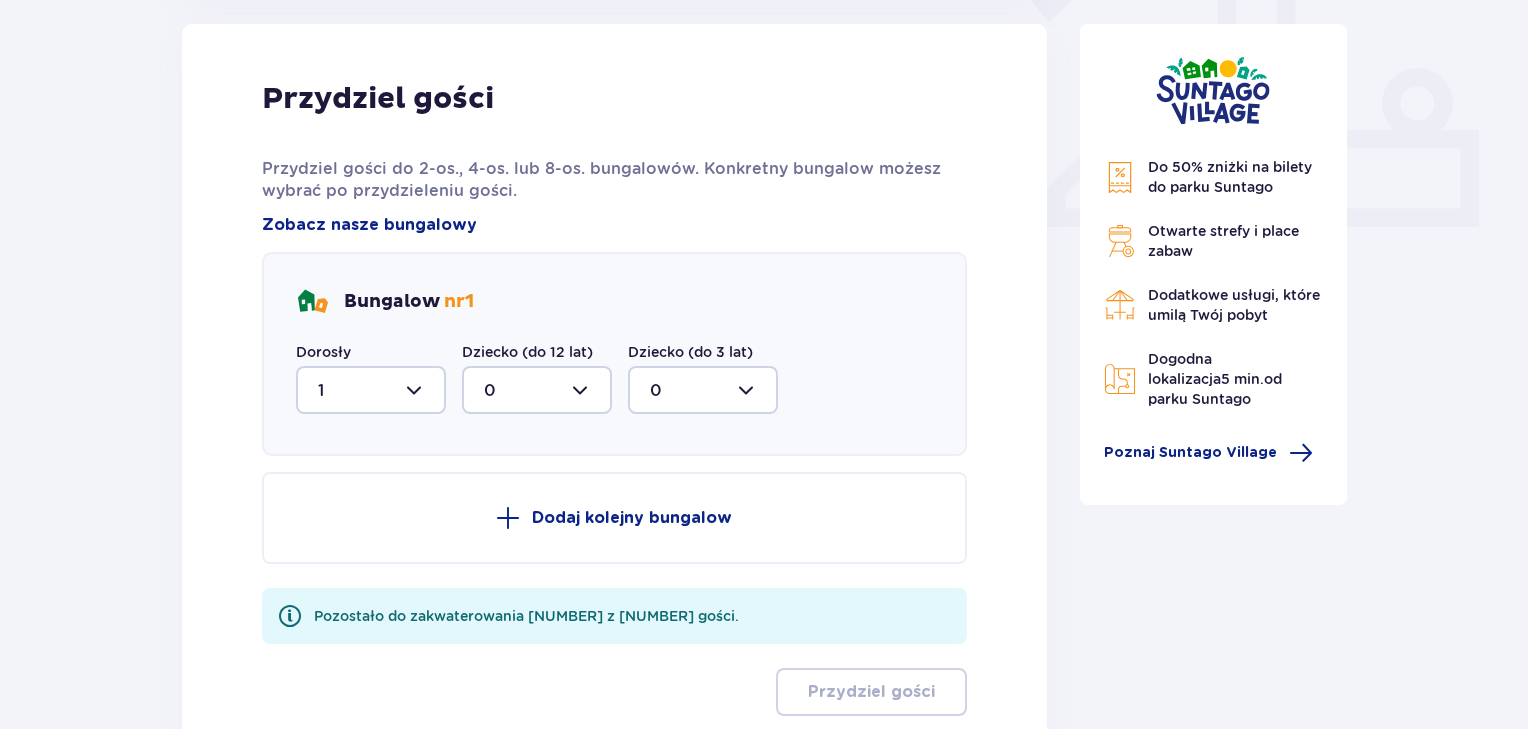 click at bounding box center [537, 390] 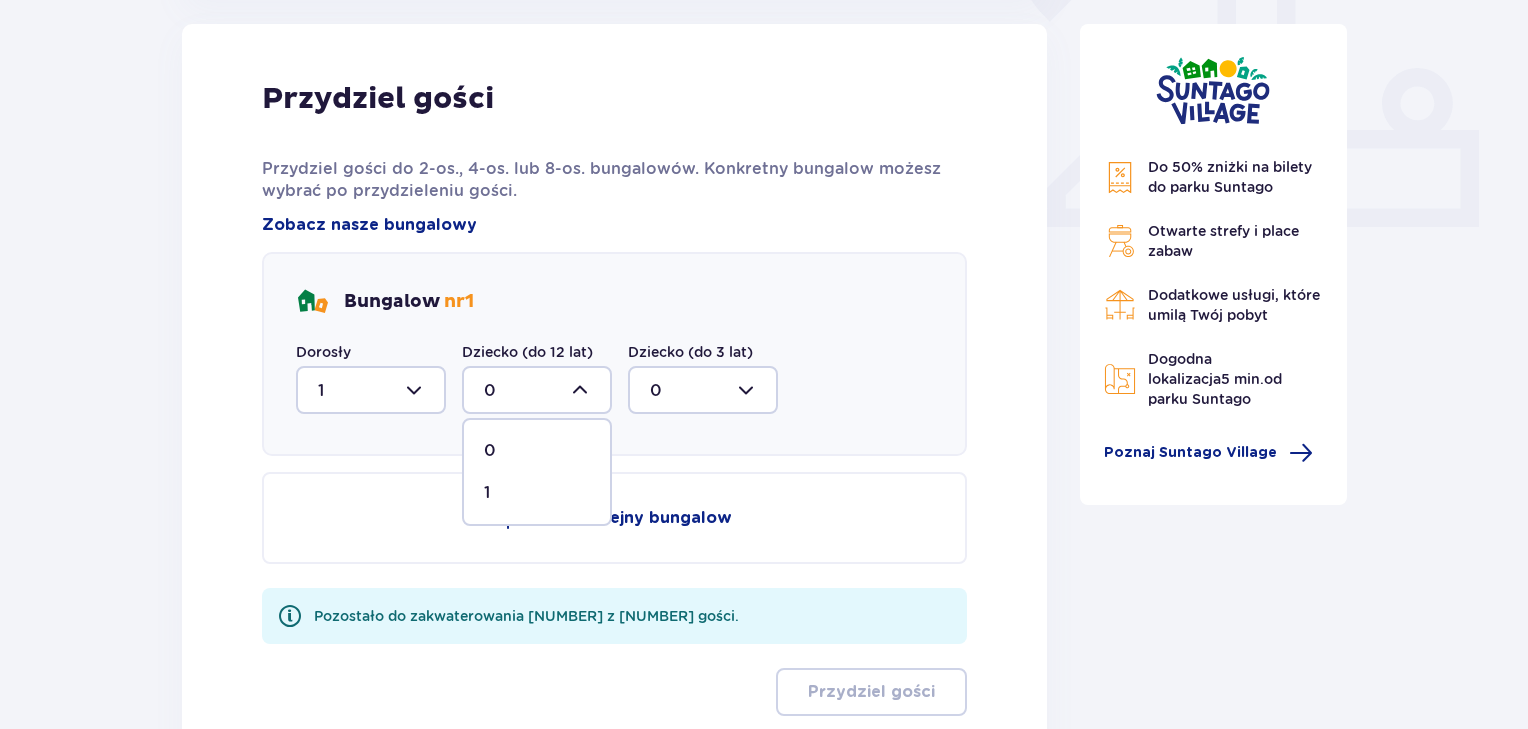 click on "1" at bounding box center (537, 493) 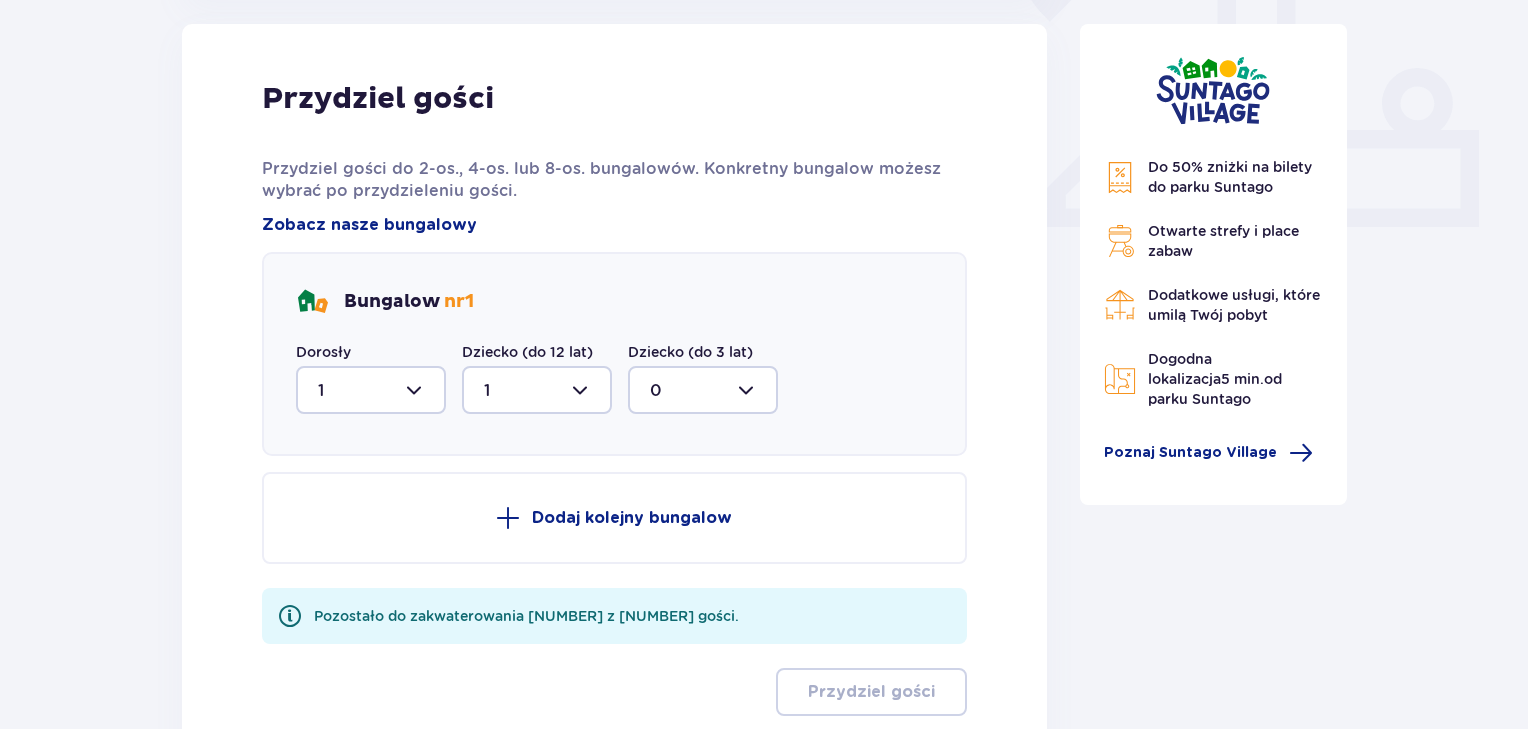 type on "1" 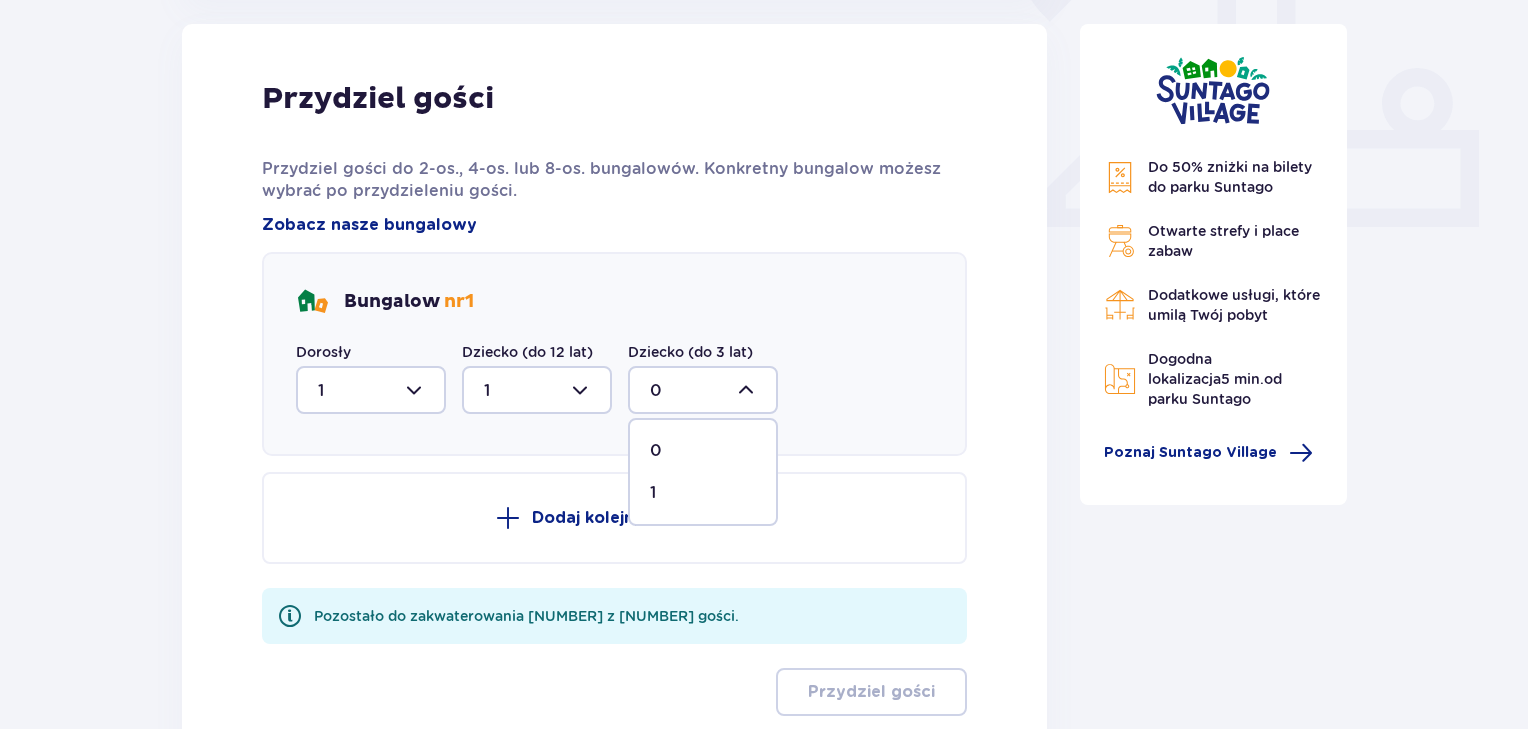 click on "1" at bounding box center (703, 493) 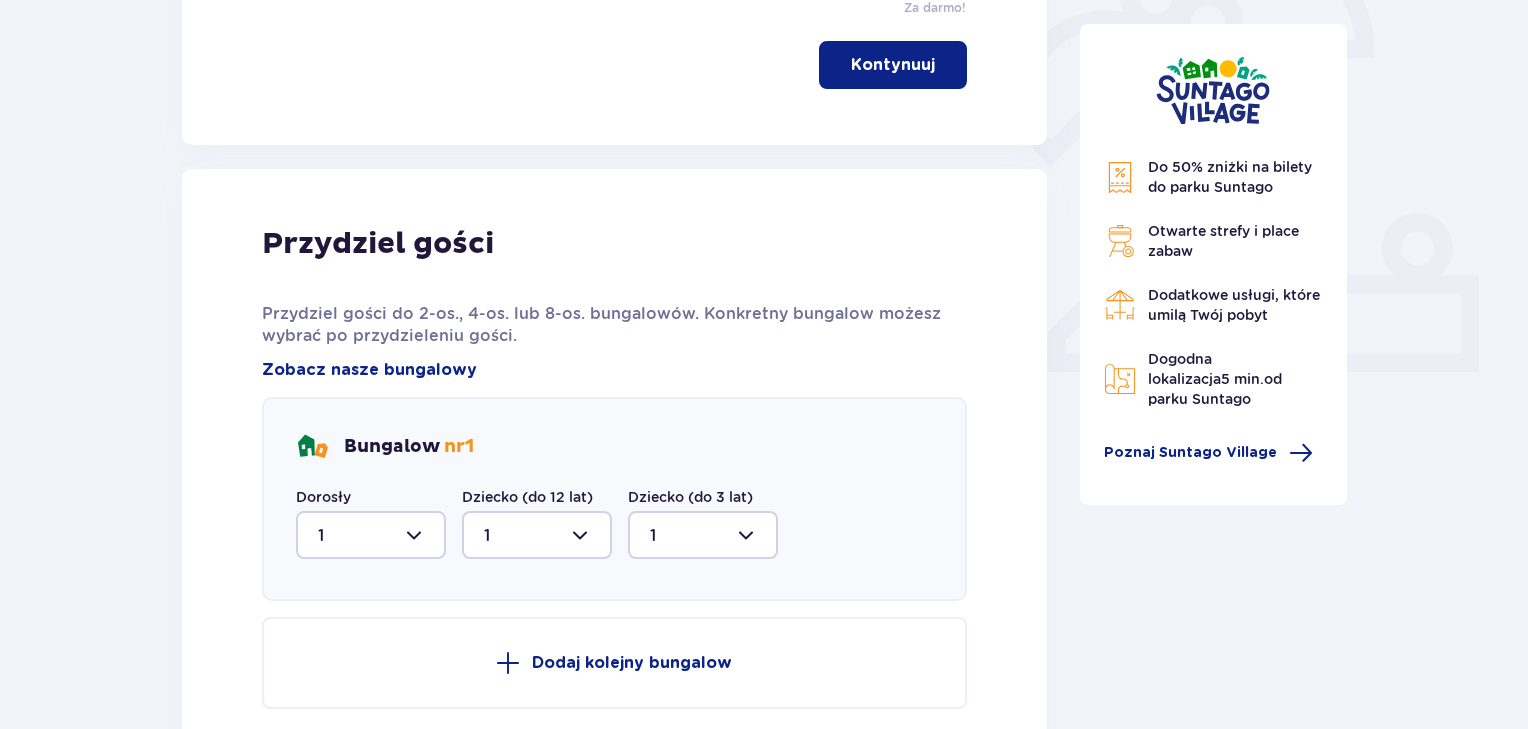 scroll, scrollTop: 655, scrollLeft: 0, axis: vertical 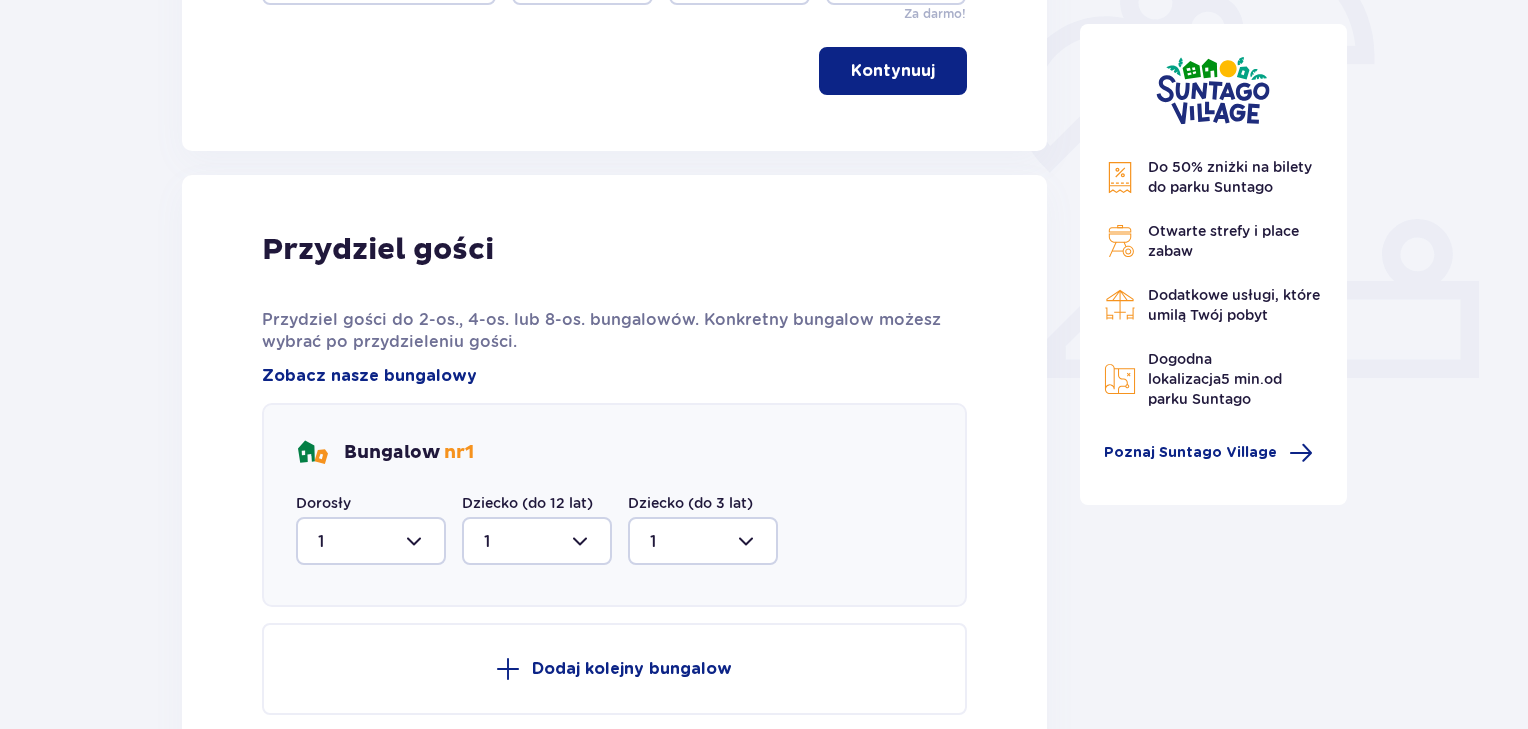 click at bounding box center [939, 71] 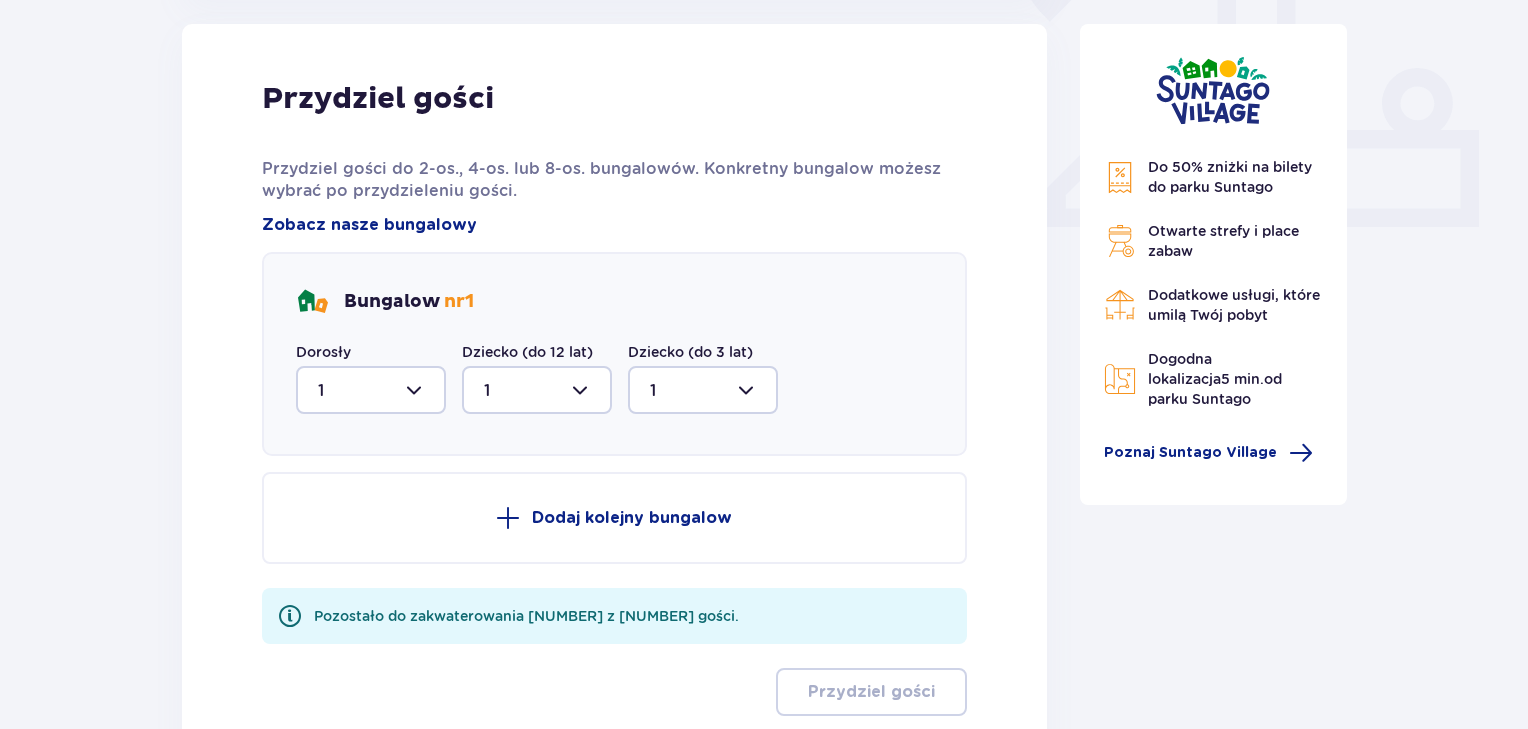 scroll, scrollTop: 968, scrollLeft: 0, axis: vertical 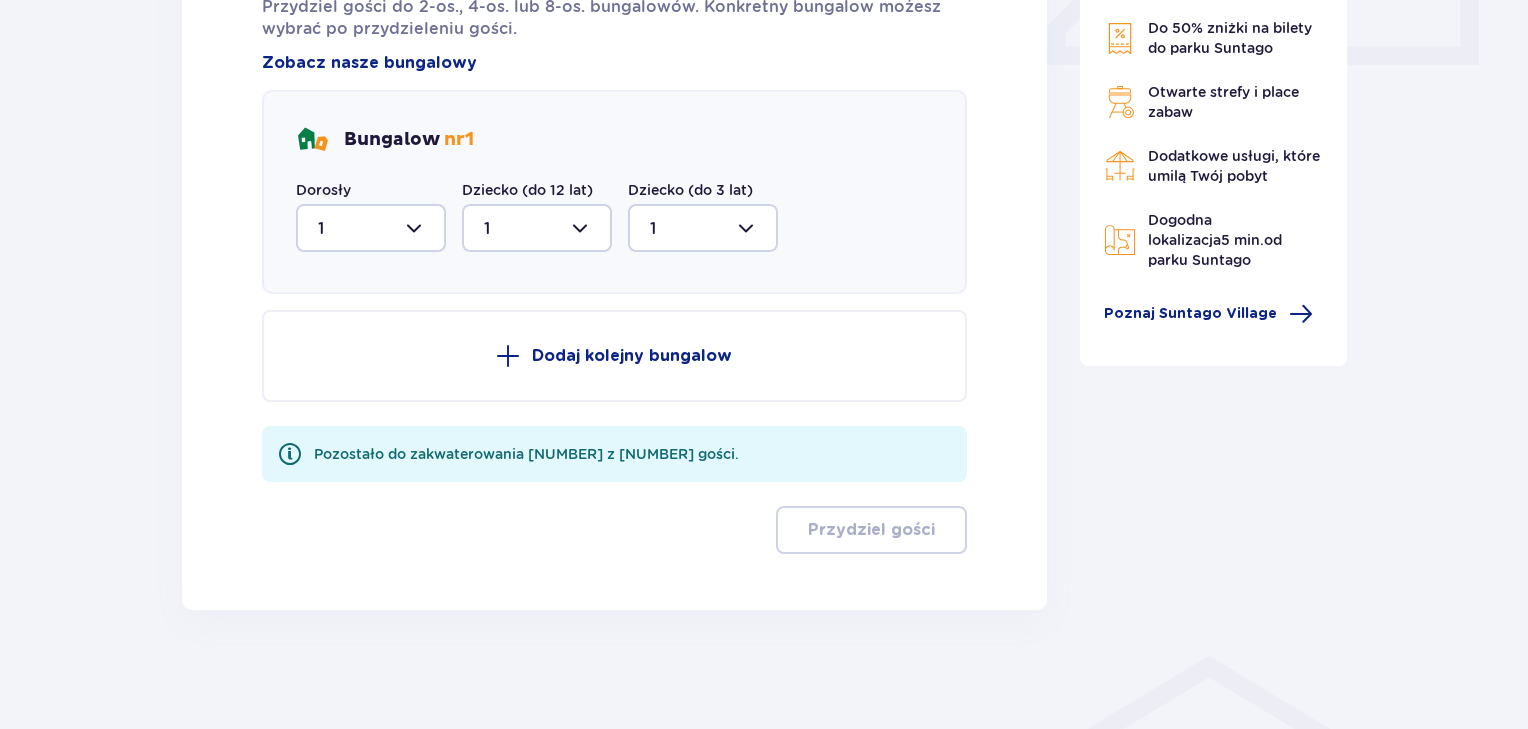 click at bounding box center (371, 228) 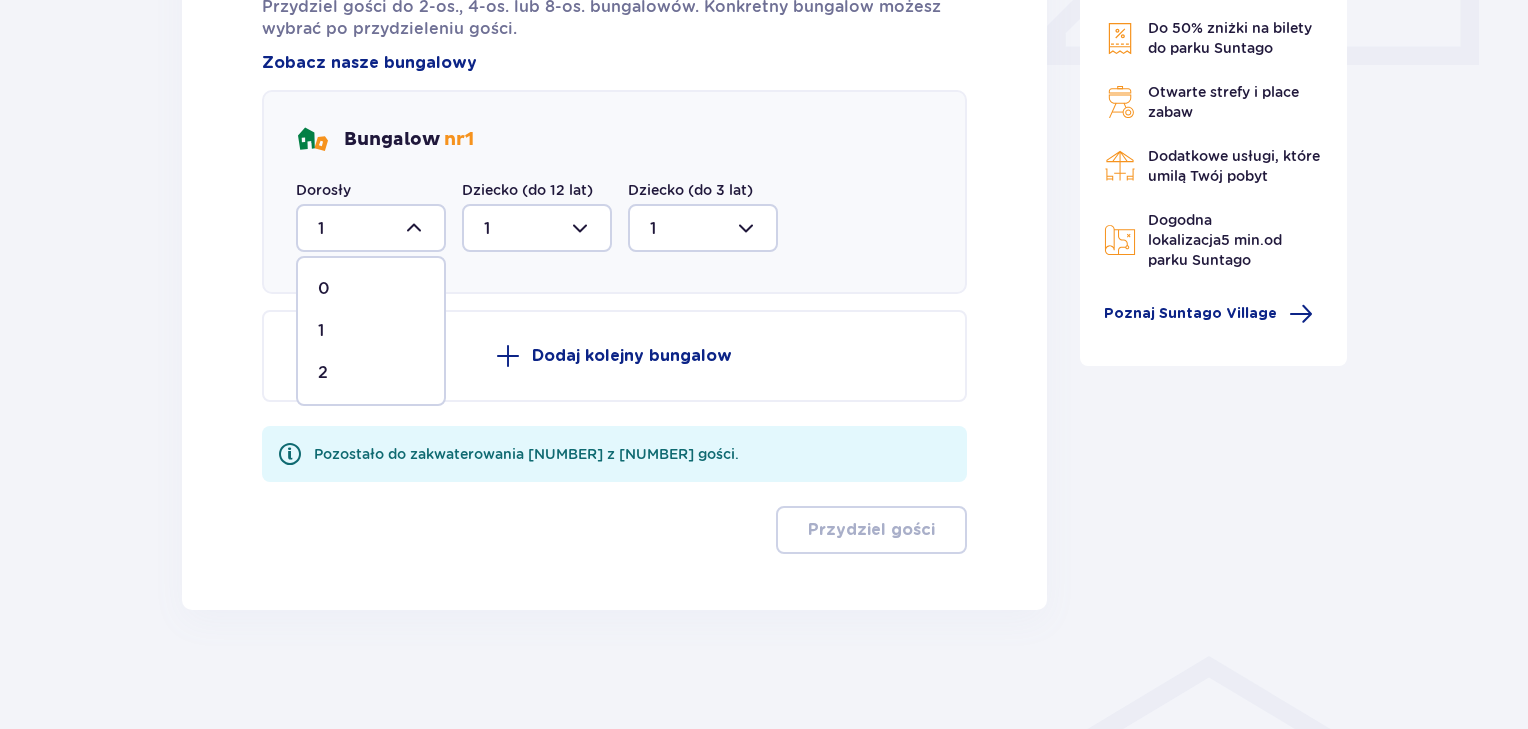 click on "2" at bounding box center (371, 373) 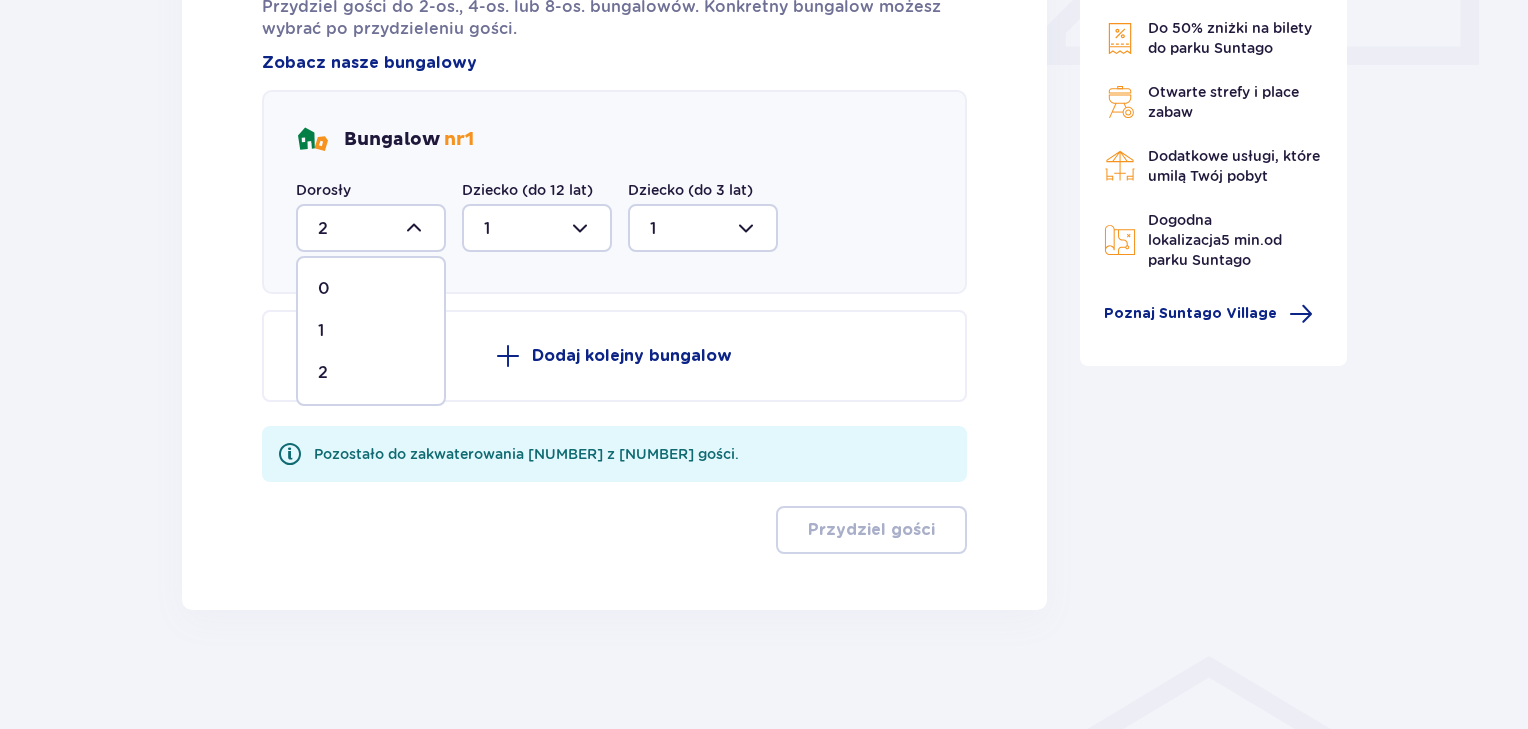 scroll, scrollTop: 772, scrollLeft: 0, axis: vertical 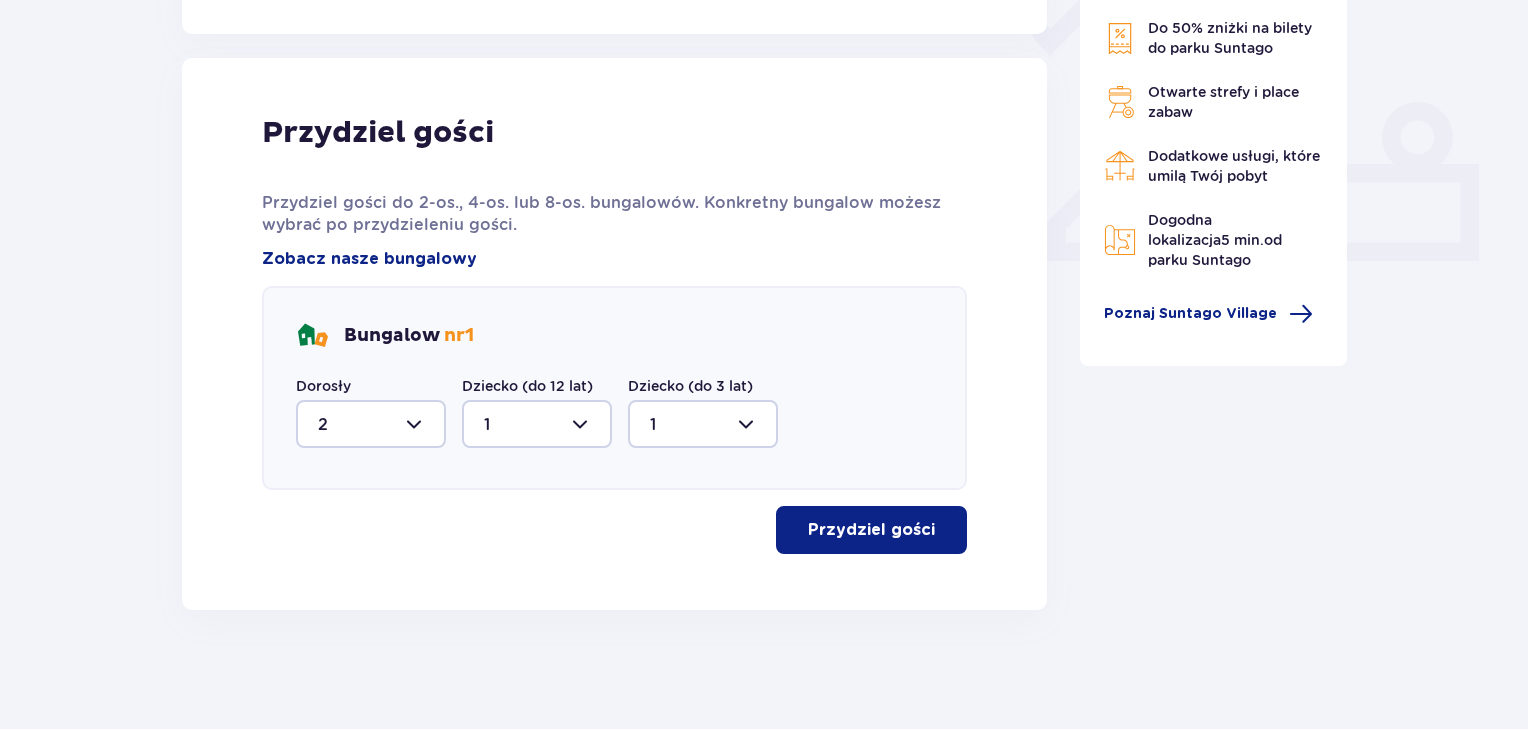 click on "Przydziel gości" at bounding box center (871, 530) 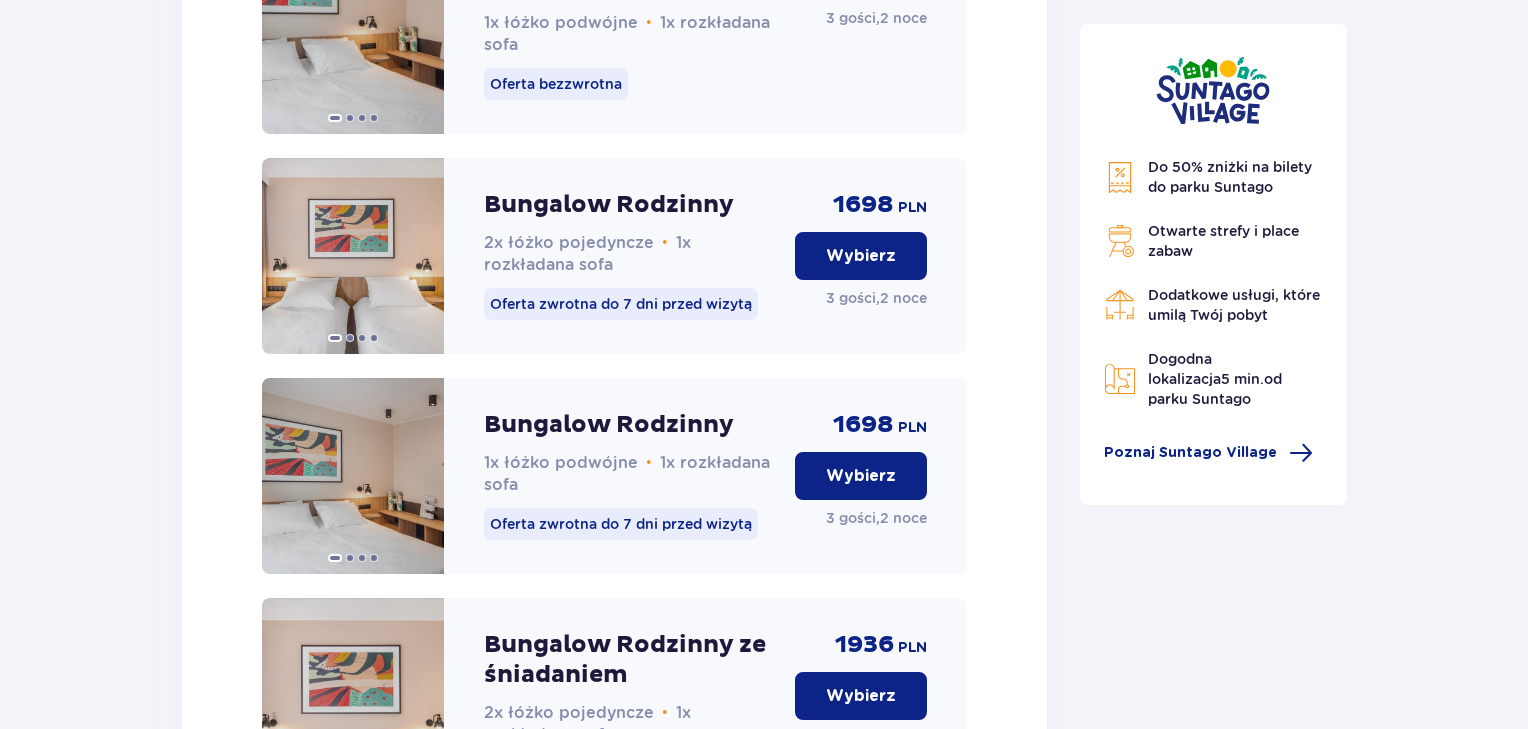 scroll, scrollTop: 2528, scrollLeft: 0, axis: vertical 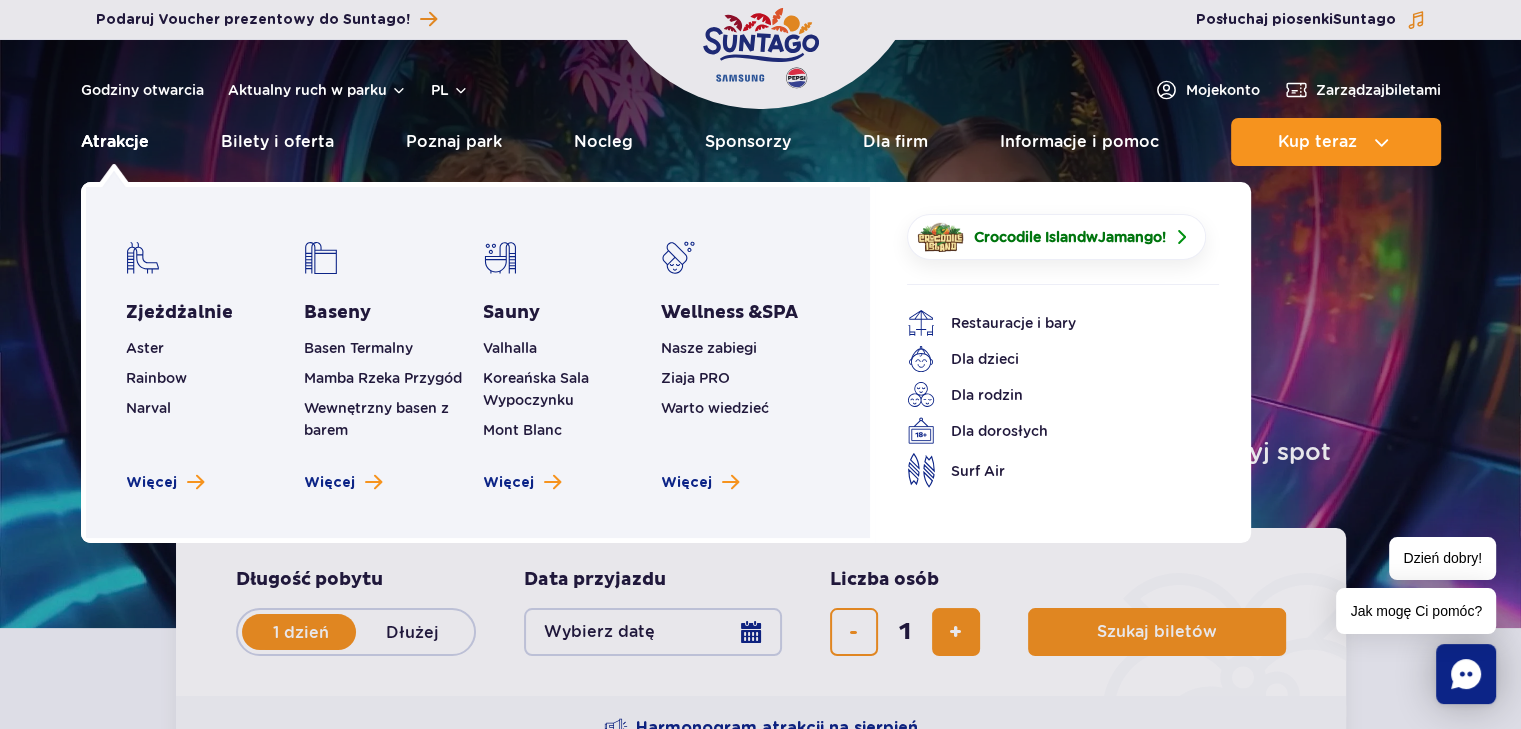 click on "Atrakcje" at bounding box center [115, 142] 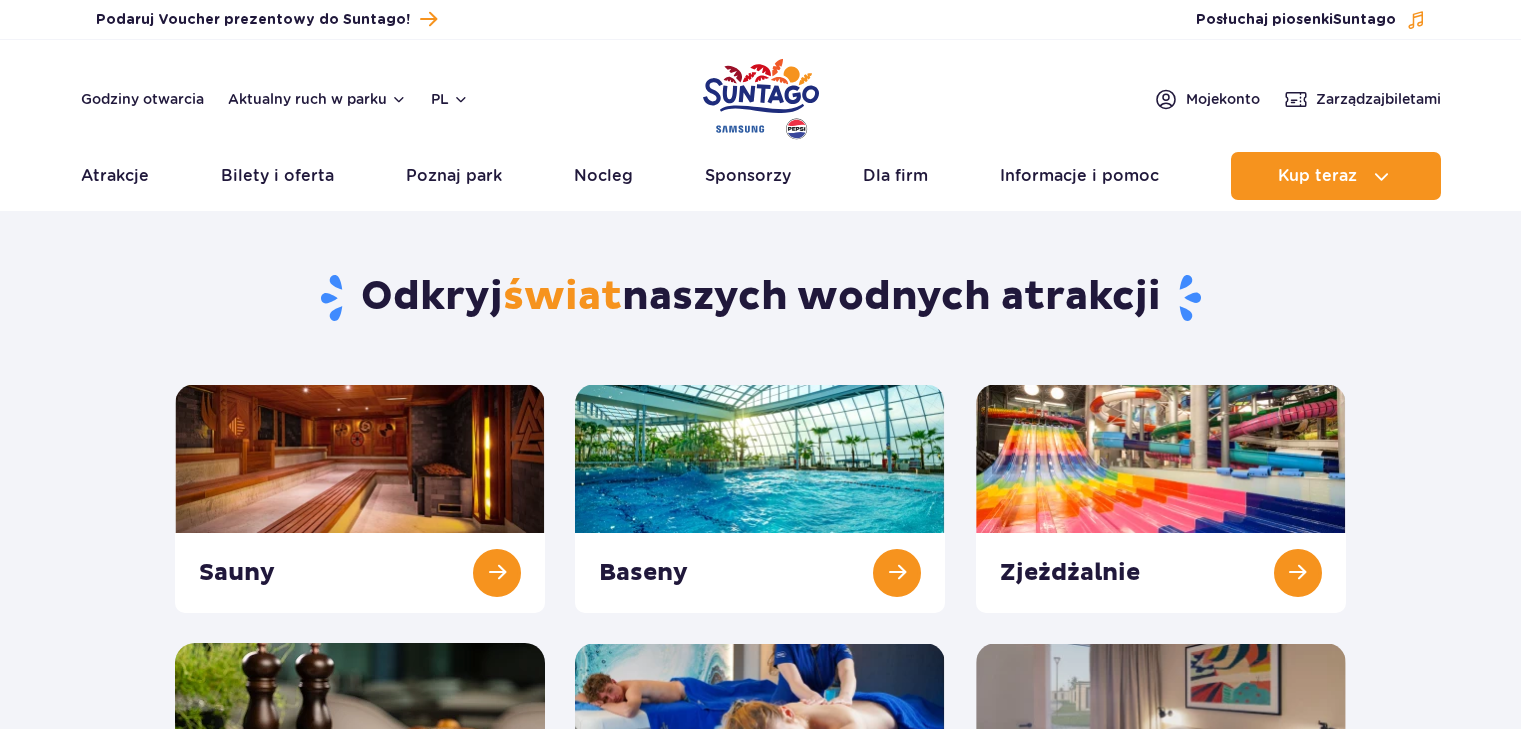 scroll, scrollTop: 0, scrollLeft: 0, axis: both 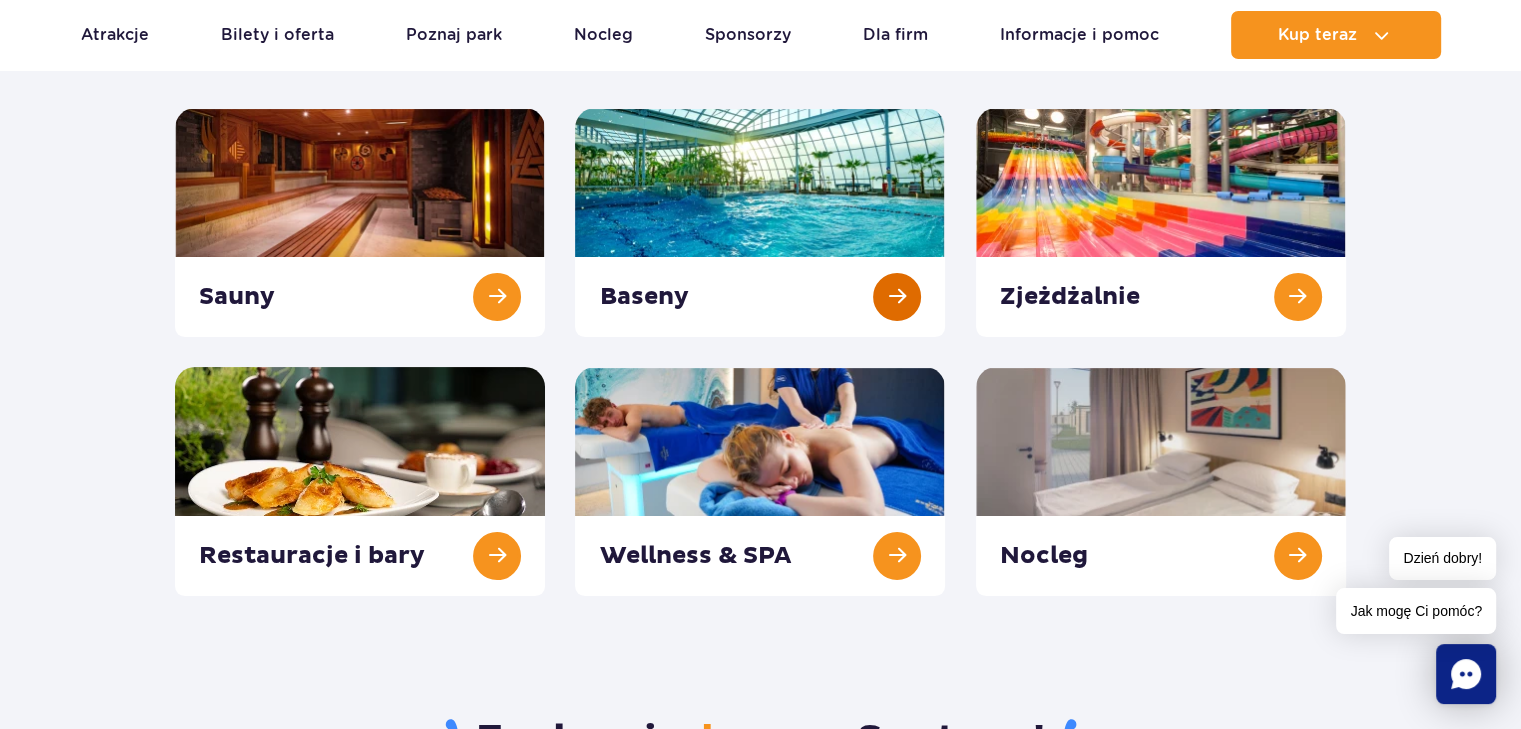 click at bounding box center [760, 222] 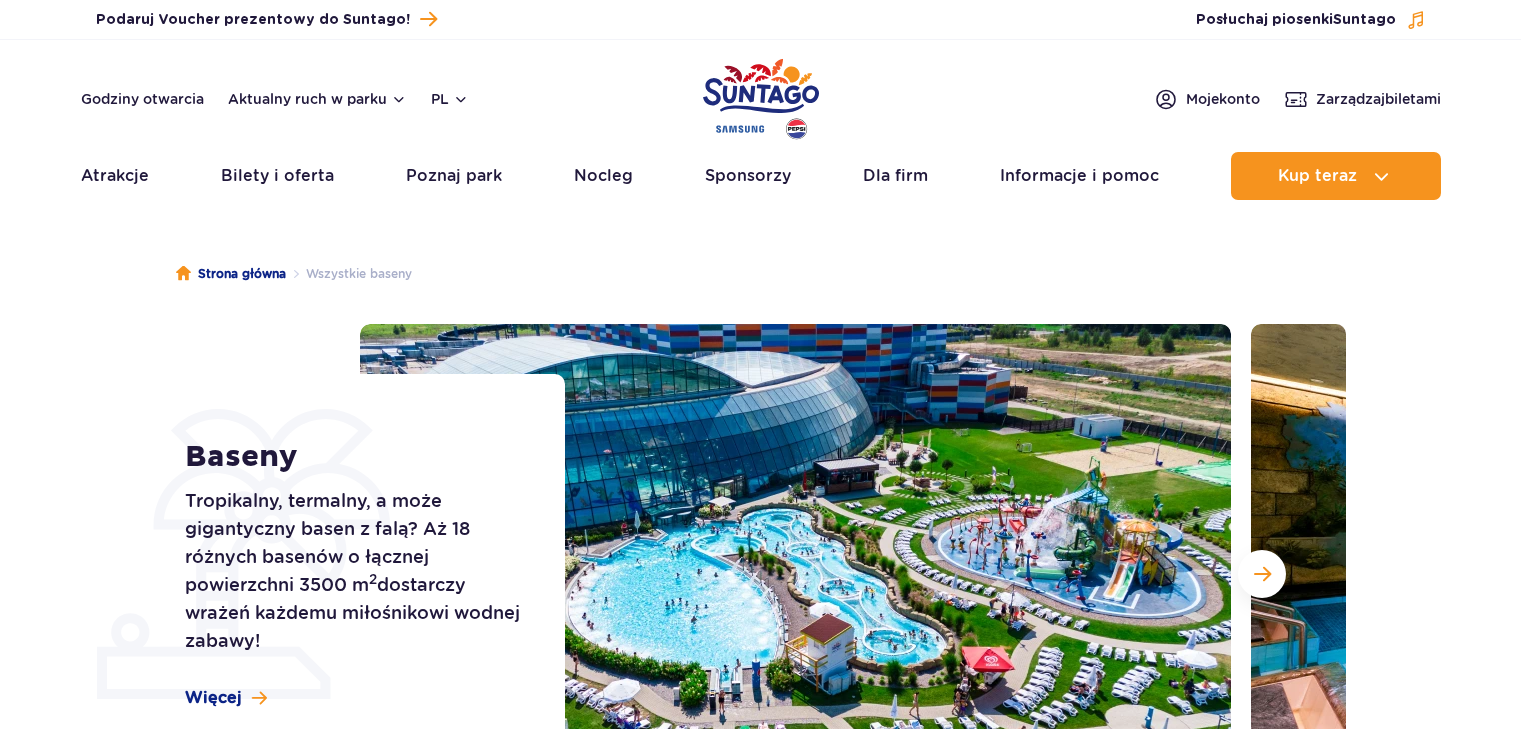 scroll, scrollTop: 0, scrollLeft: 0, axis: both 